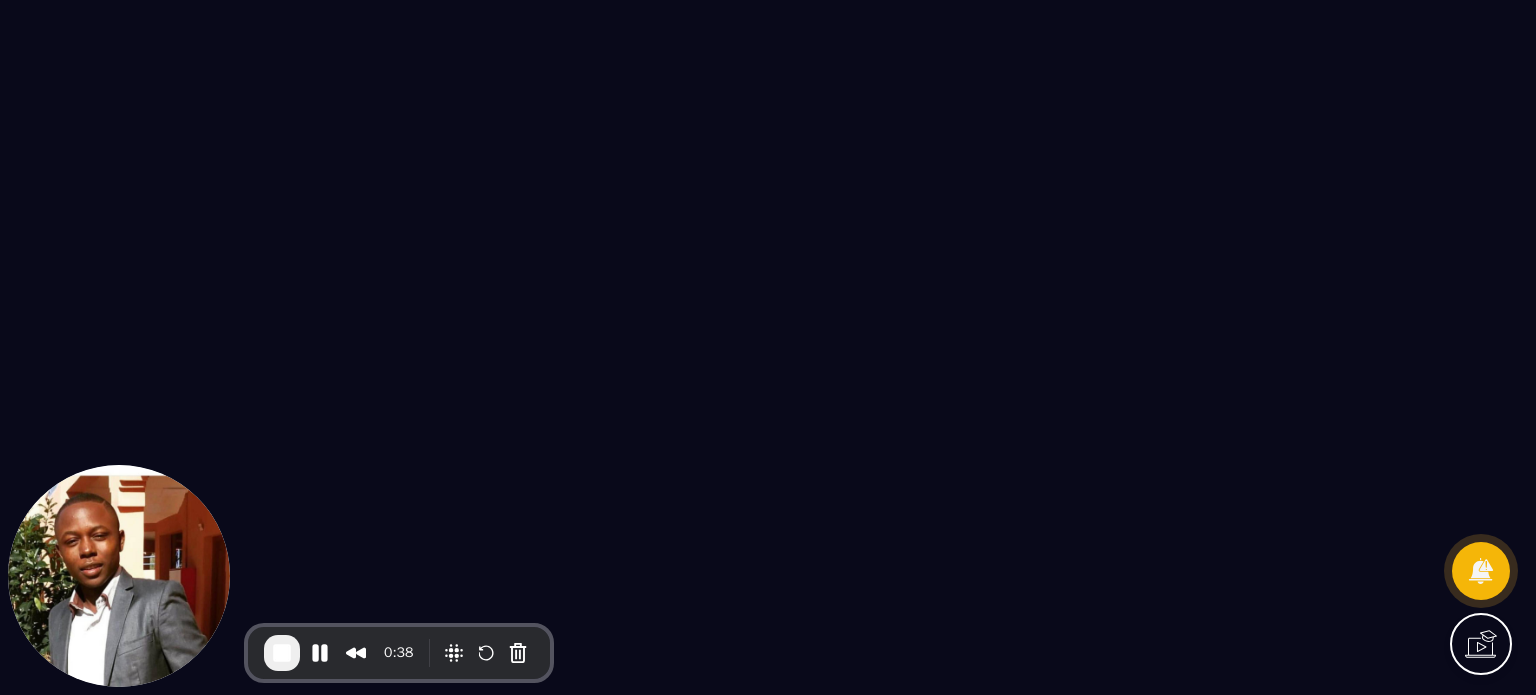 scroll, scrollTop: 0, scrollLeft: 0, axis: both 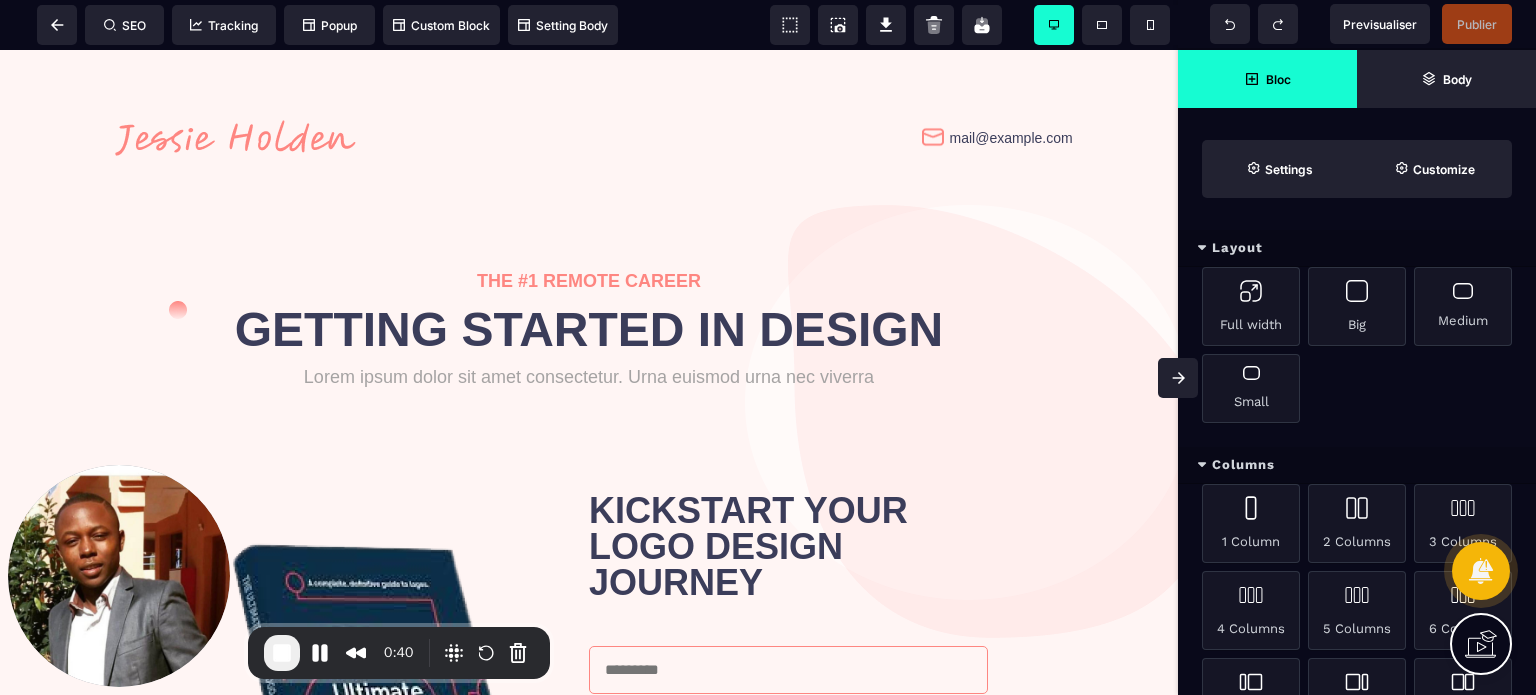 click at bounding box center (1178, 378) 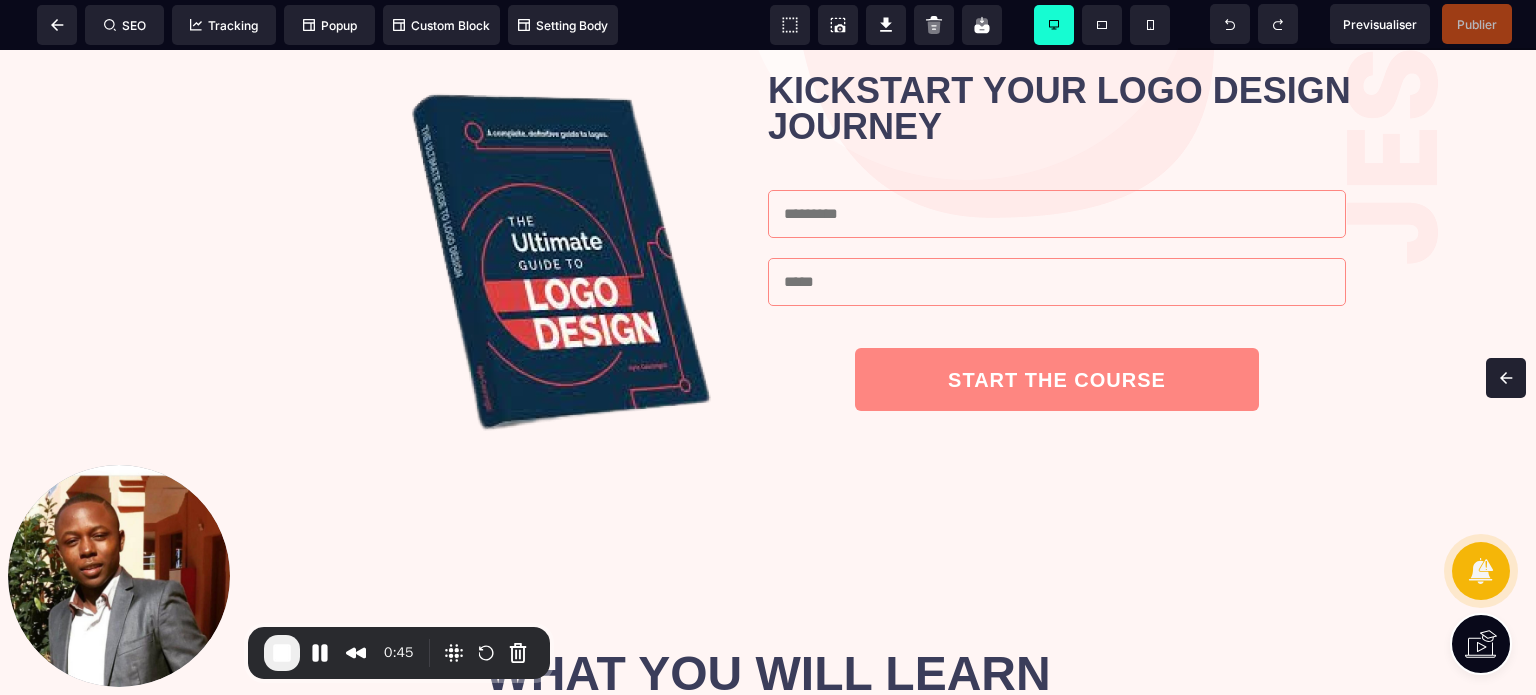 scroll, scrollTop: 416, scrollLeft: 0, axis: vertical 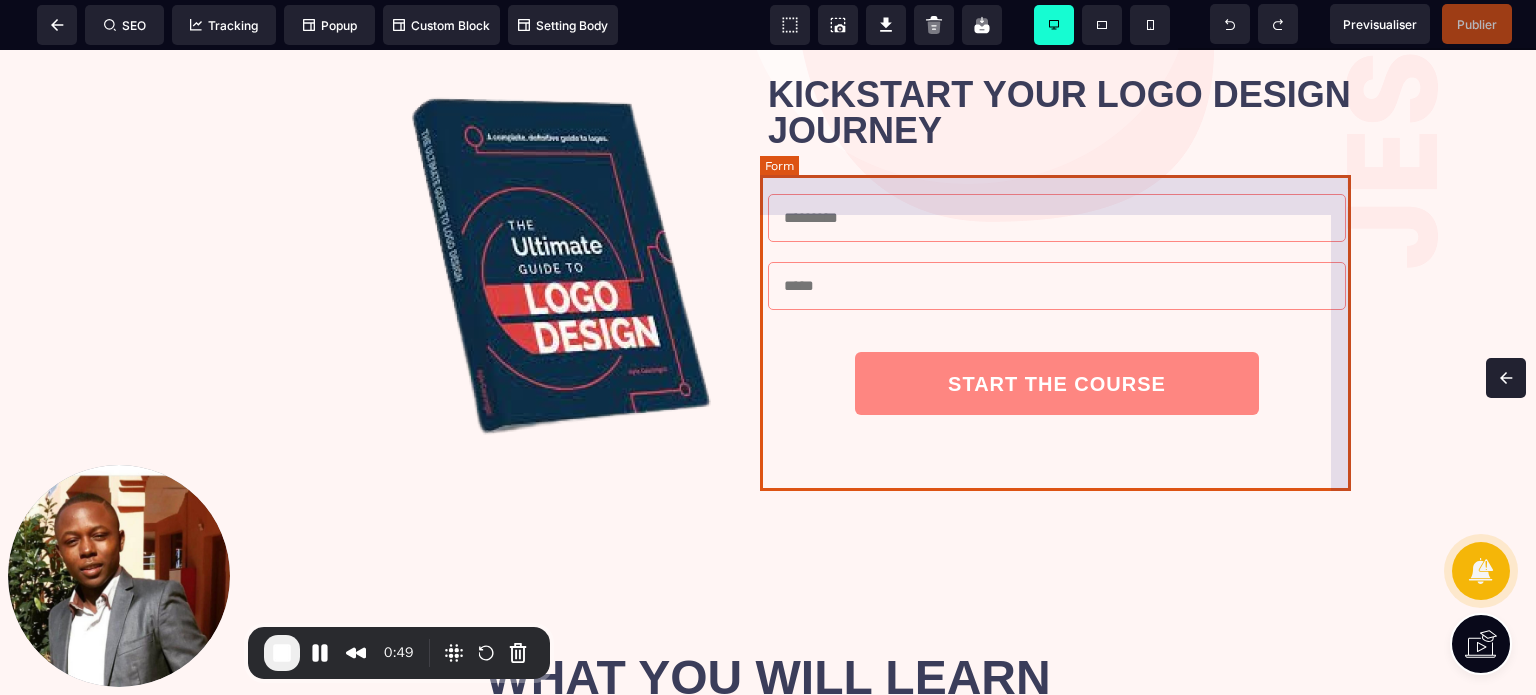 click on "START THE COURSE" at bounding box center (1067, 309) 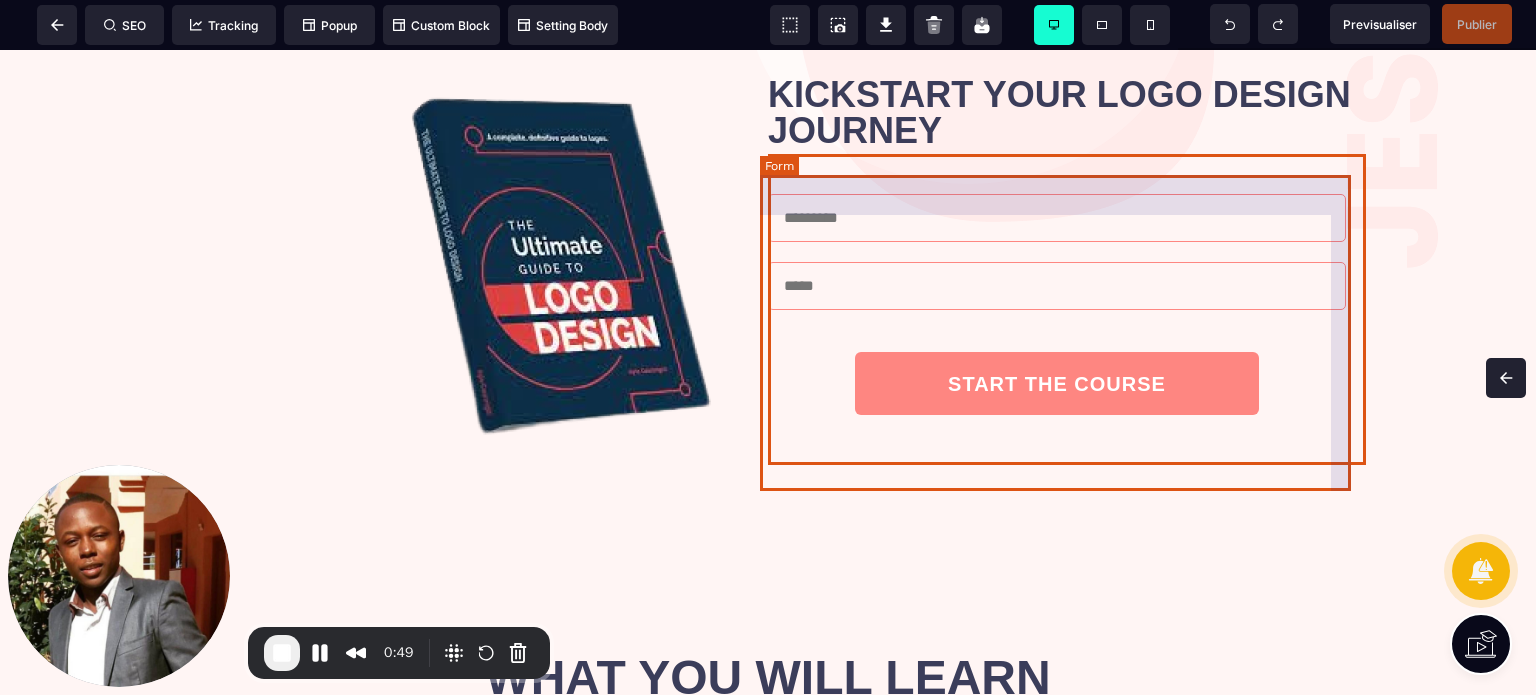 select 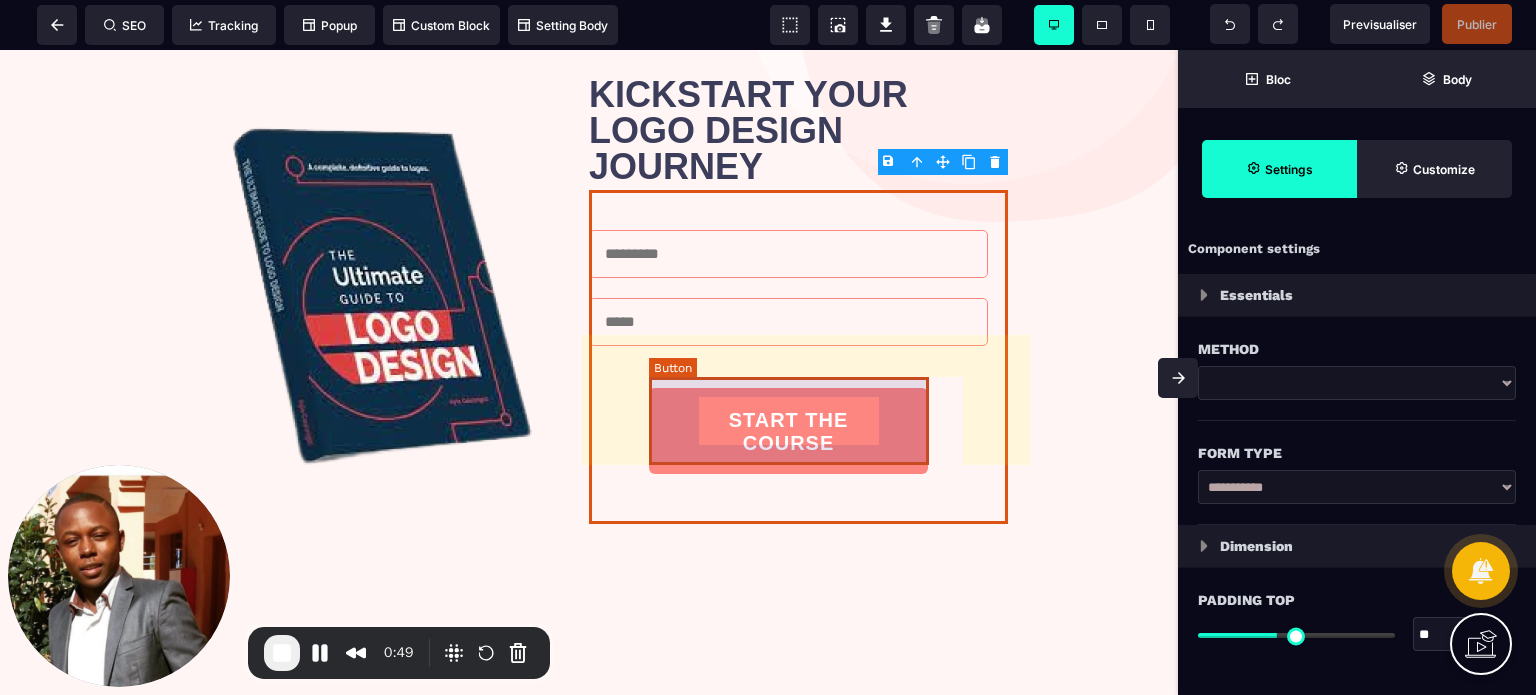 type on "*" 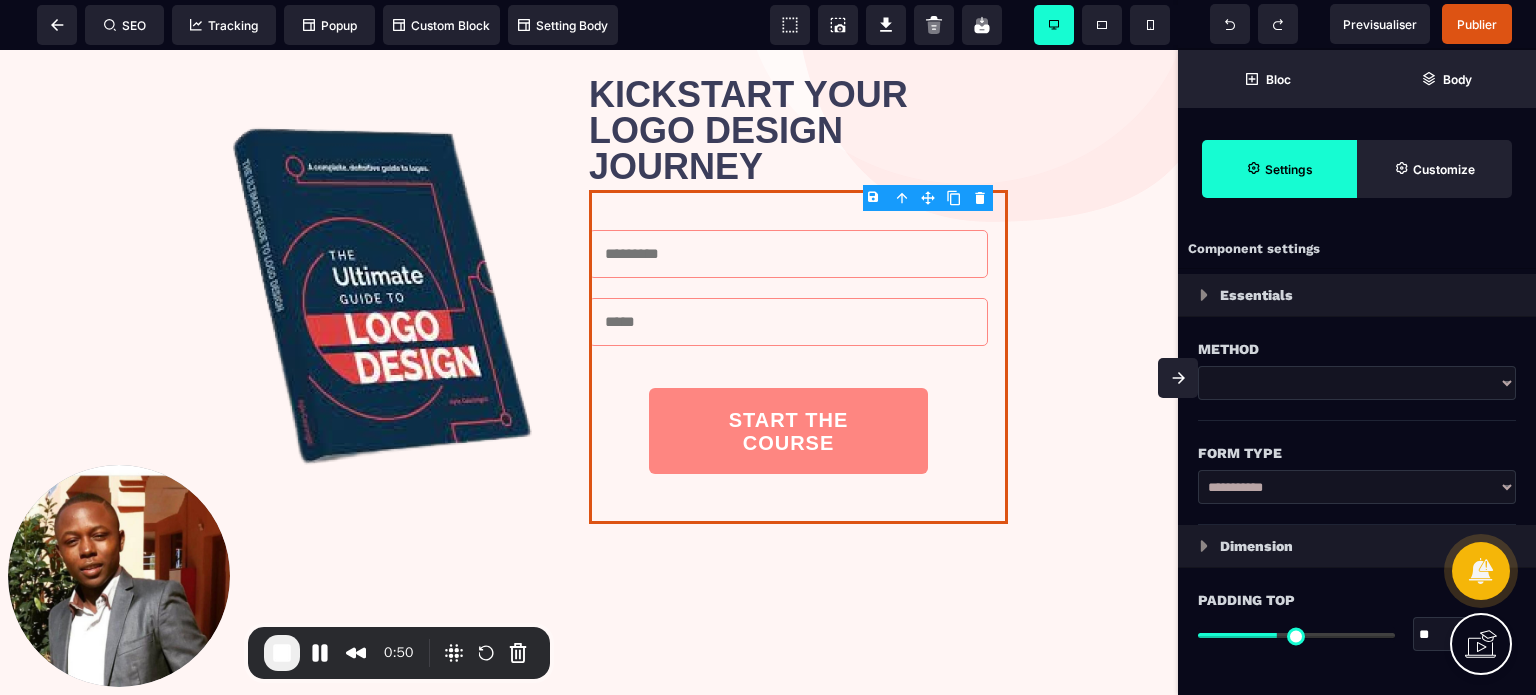 click on "B I U S
A *******
Column
SEO
Tracking" at bounding box center [768, 347] 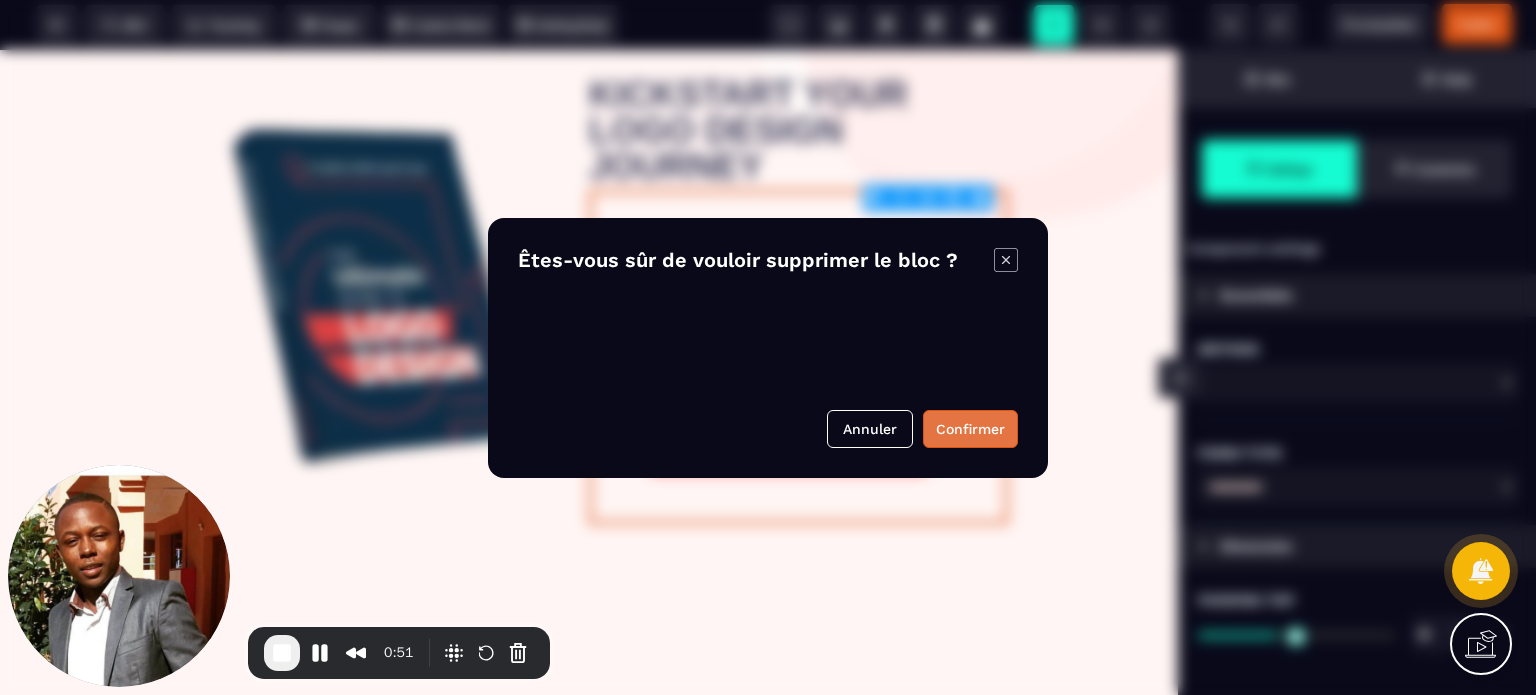 click on "Confirmer" at bounding box center [970, 429] 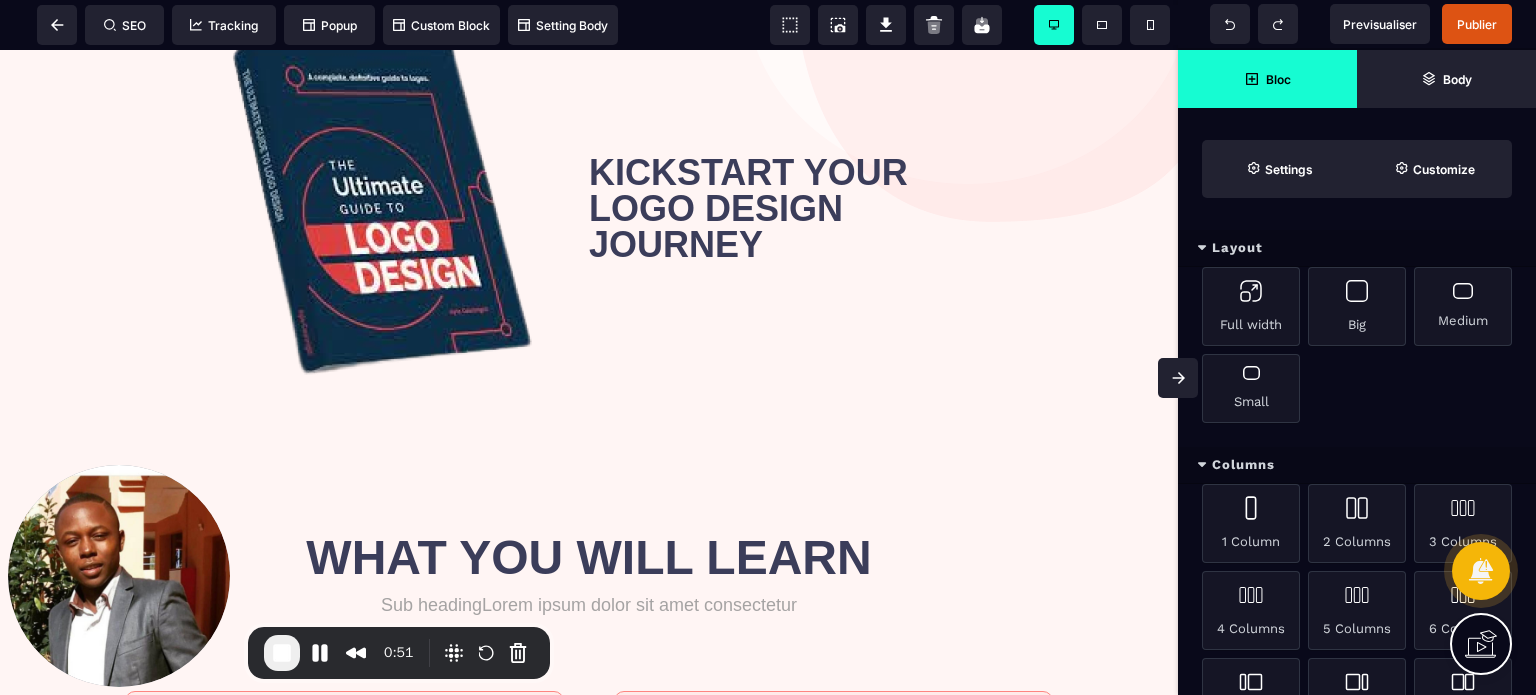 scroll, scrollTop: 492, scrollLeft: 0, axis: vertical 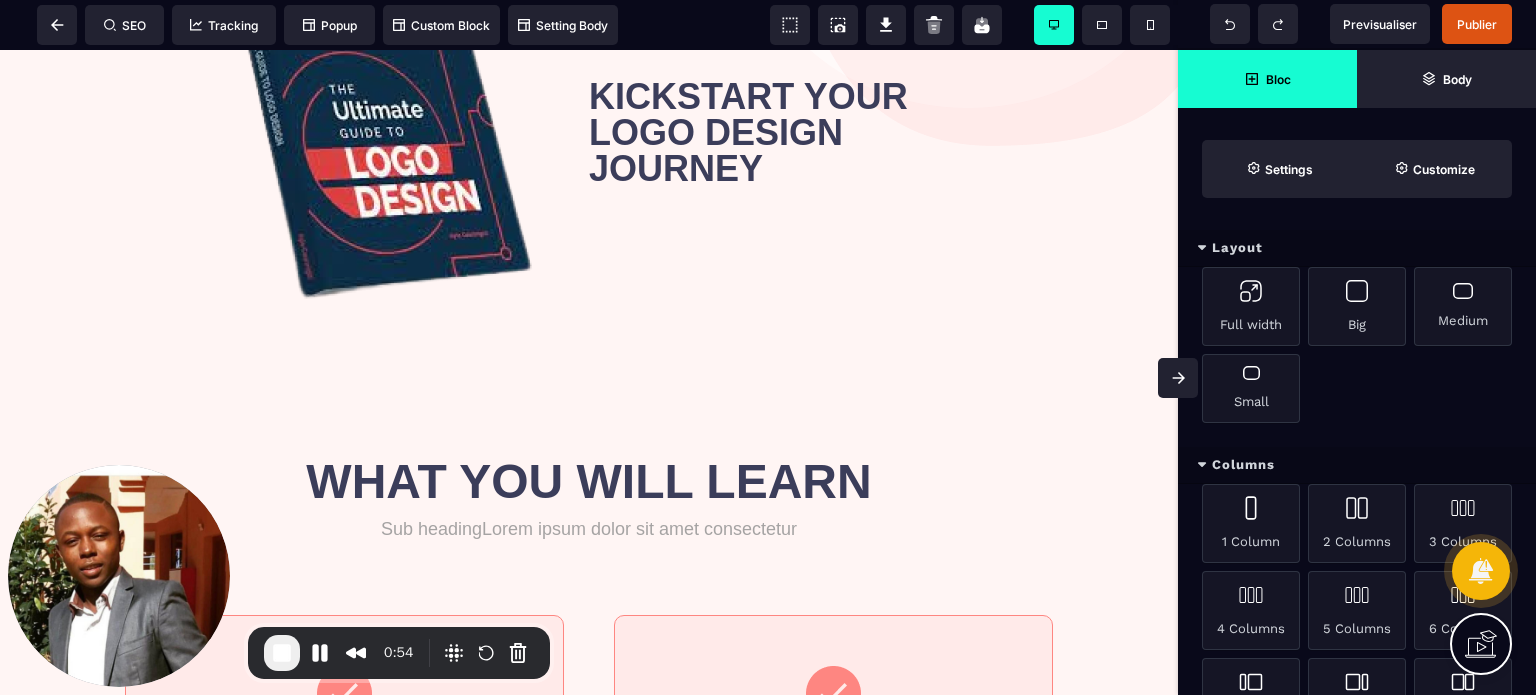 click on "Layout" at bounding box center [1357, 248] 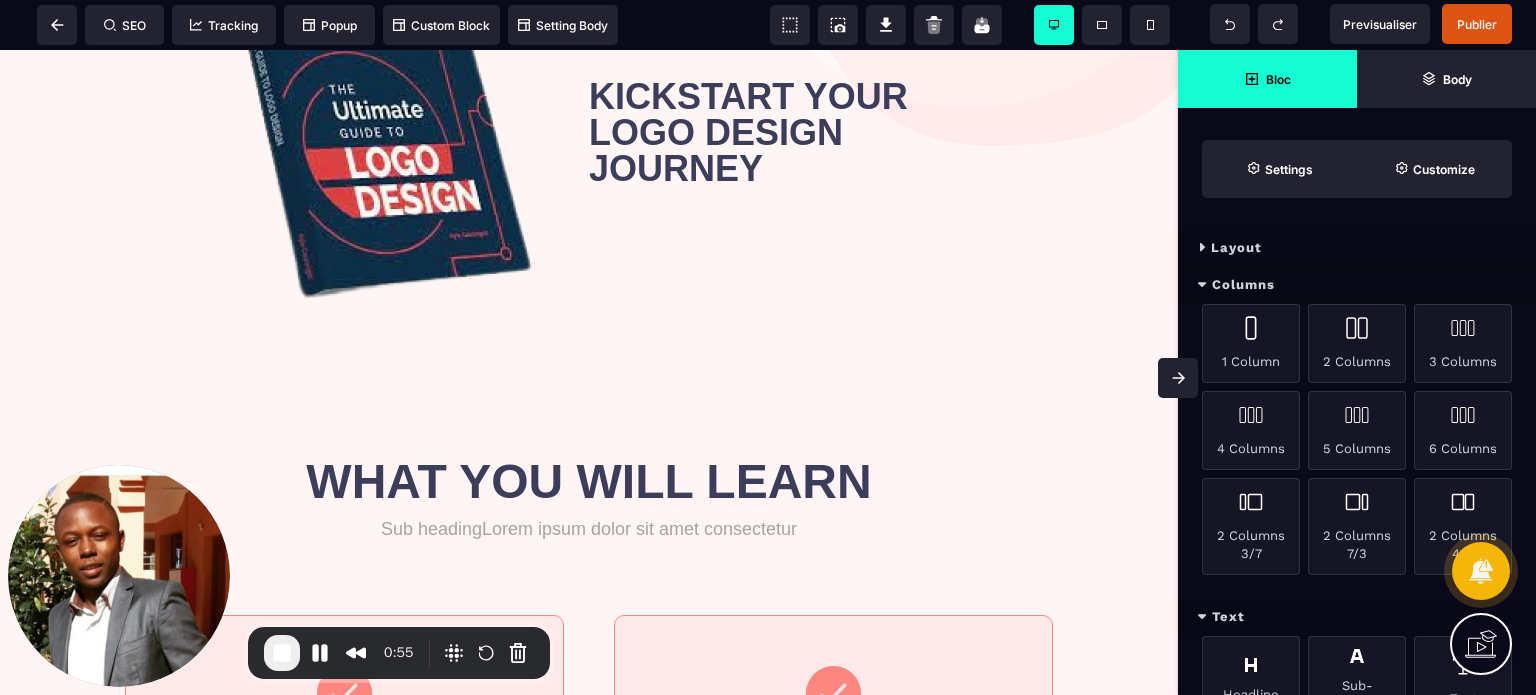click on "Columns" at bounding box center (1357, 285) 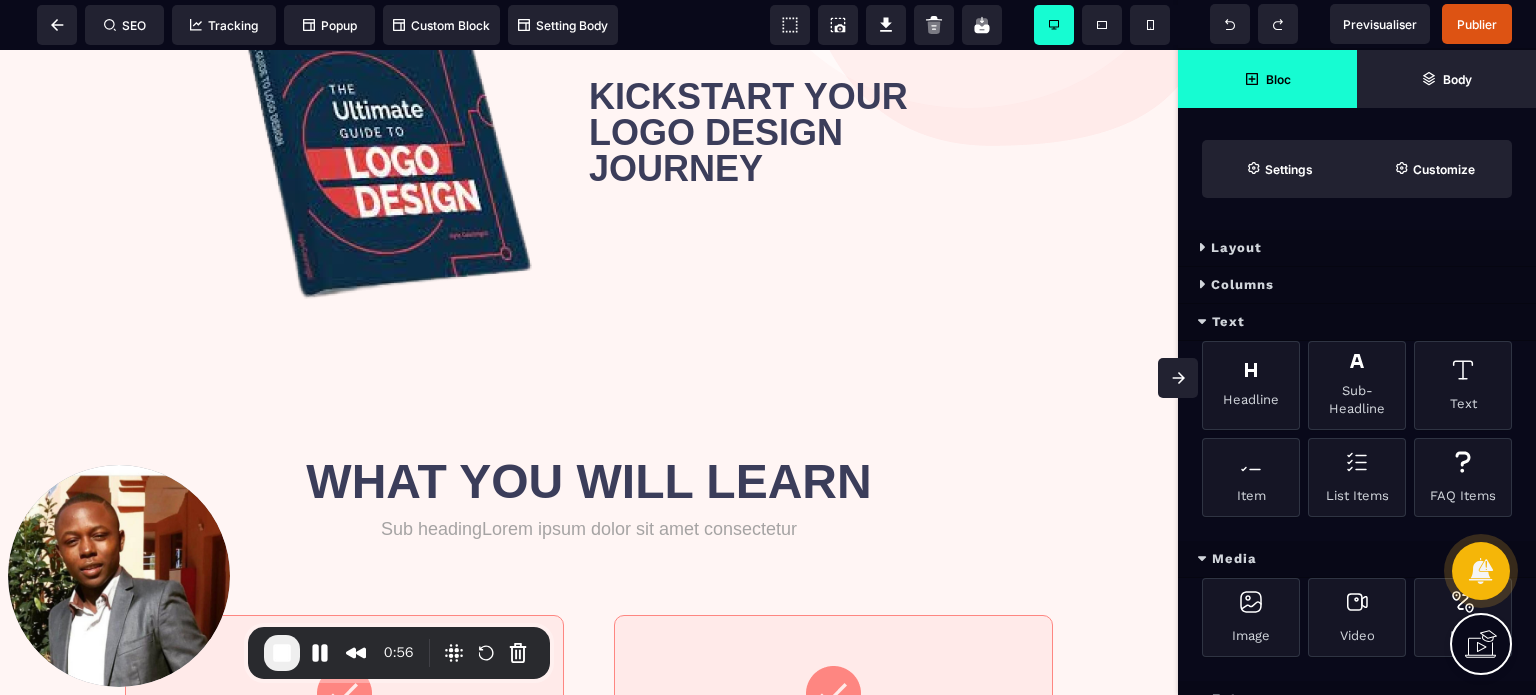 click on "Text" at bounding box center [1357, 322] 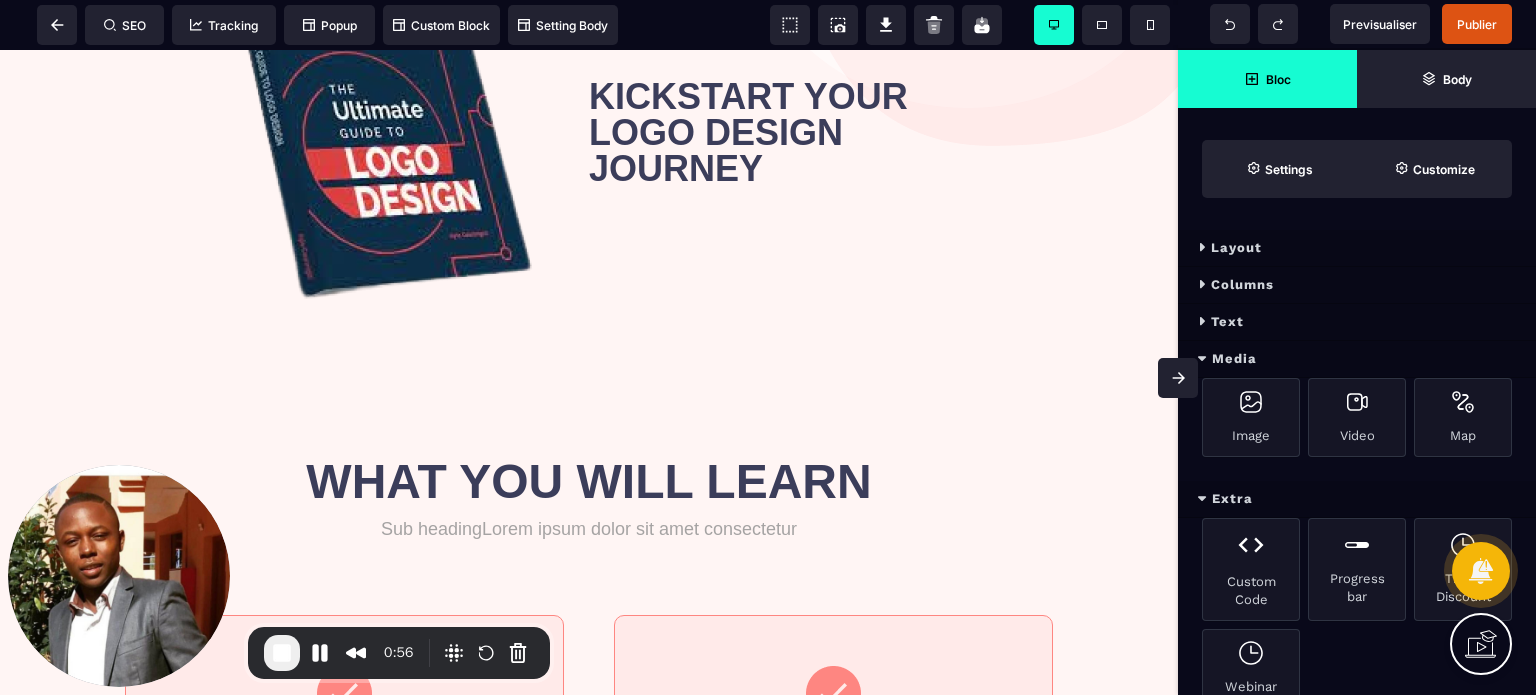 click on "Media" at bounding box center [1357, 359] 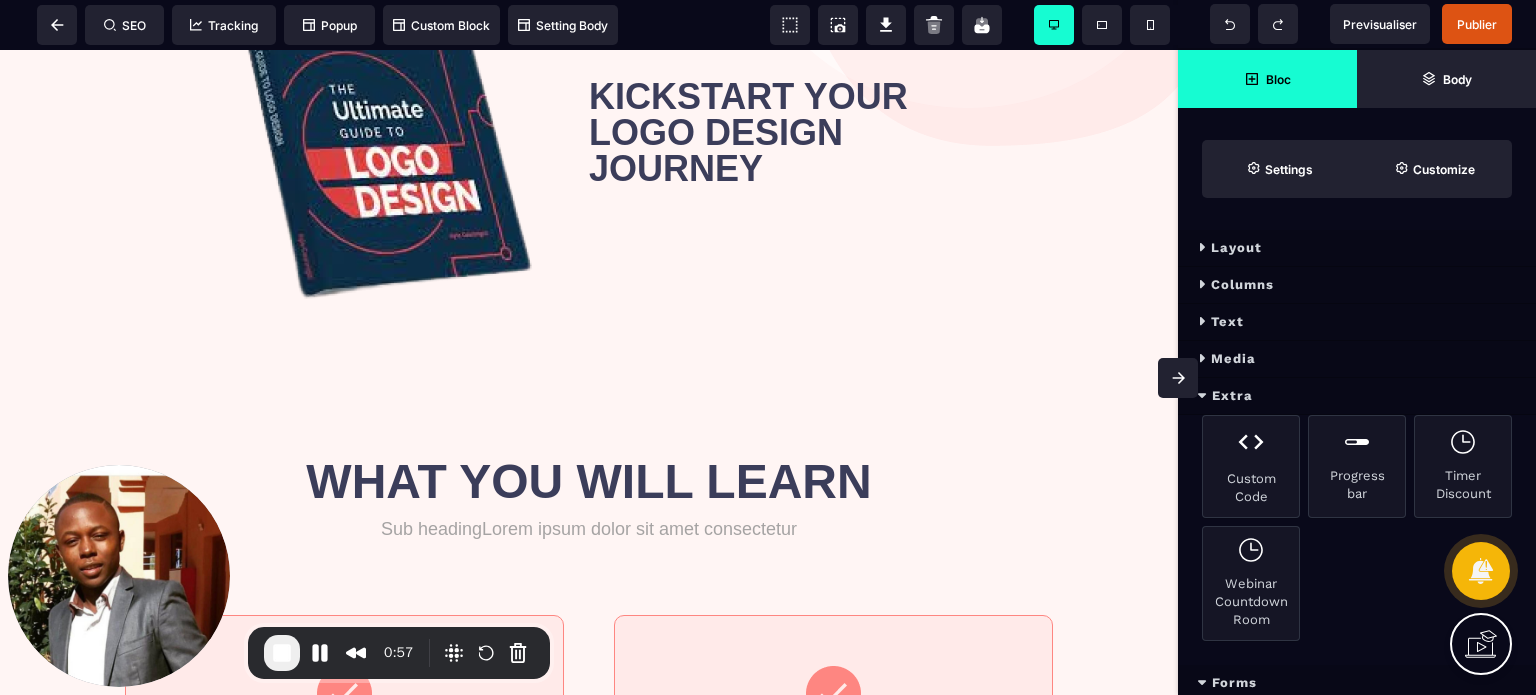 click on "Extra" at bounding box center [1357, 396] 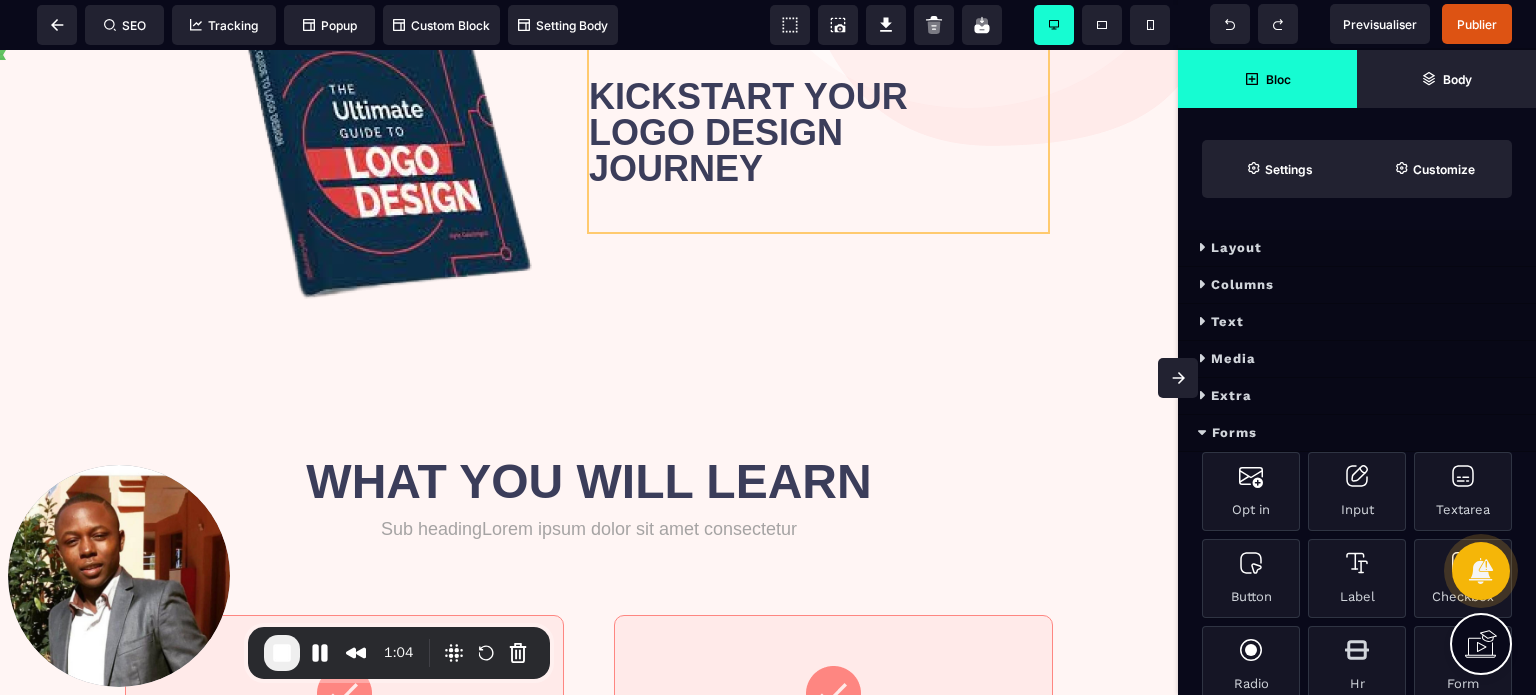 scroll, scrollTop: 416, scrollLeft: 0, axis: vertical 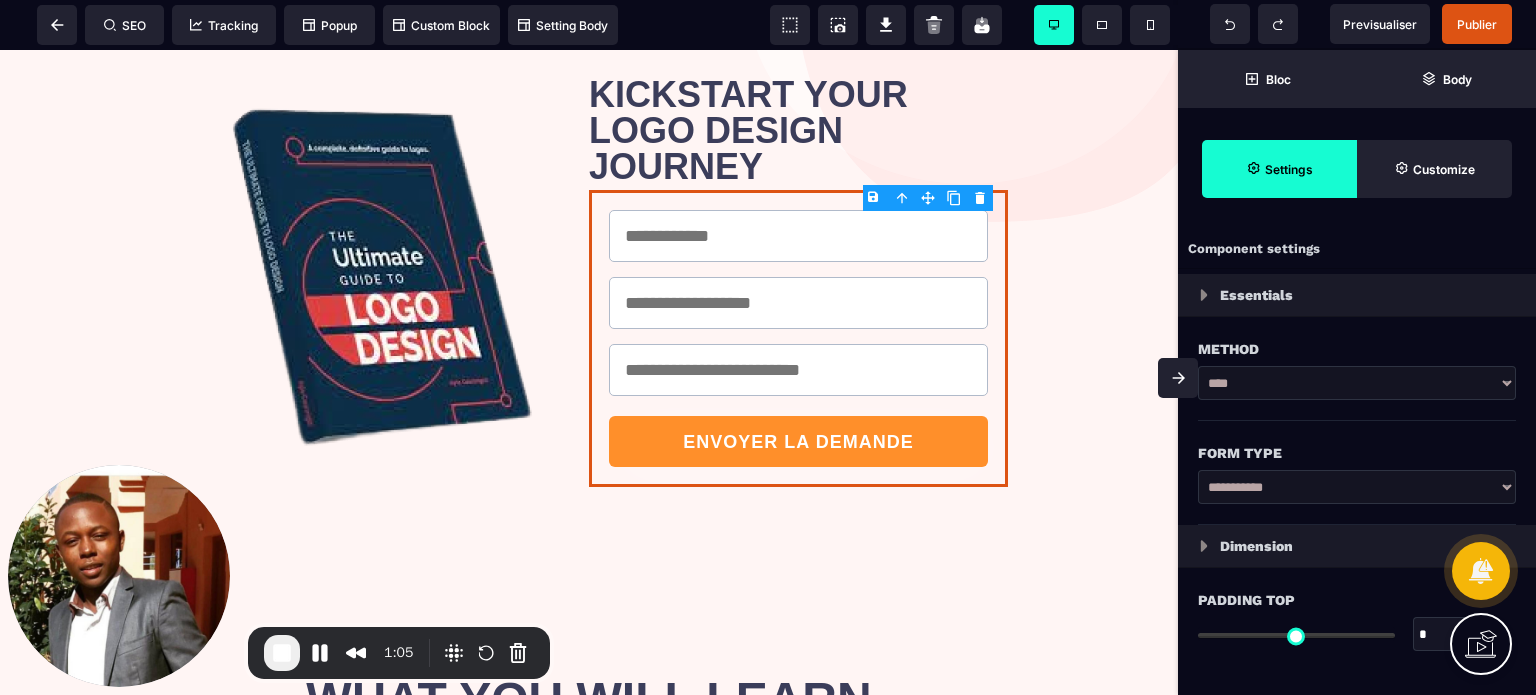 click 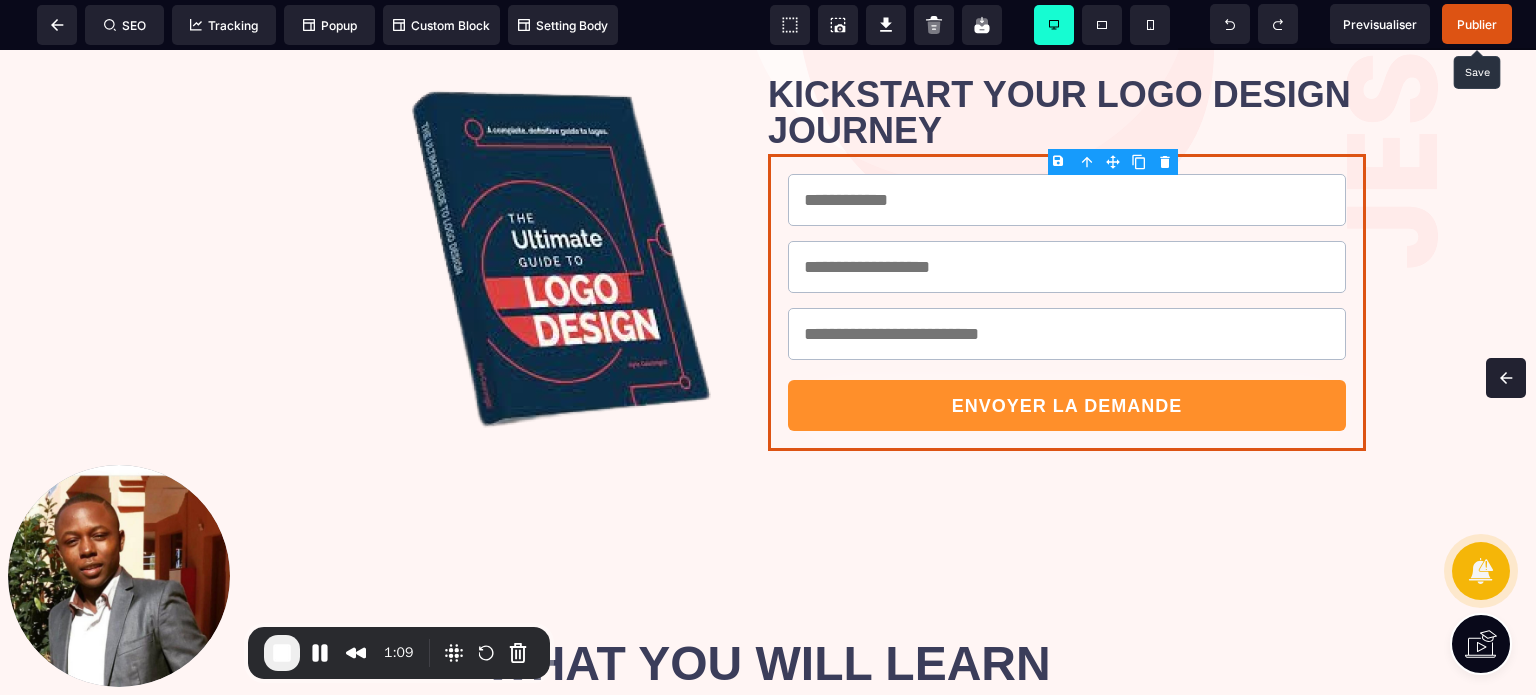 click on "Publier" at bounding box center [1477, 24] 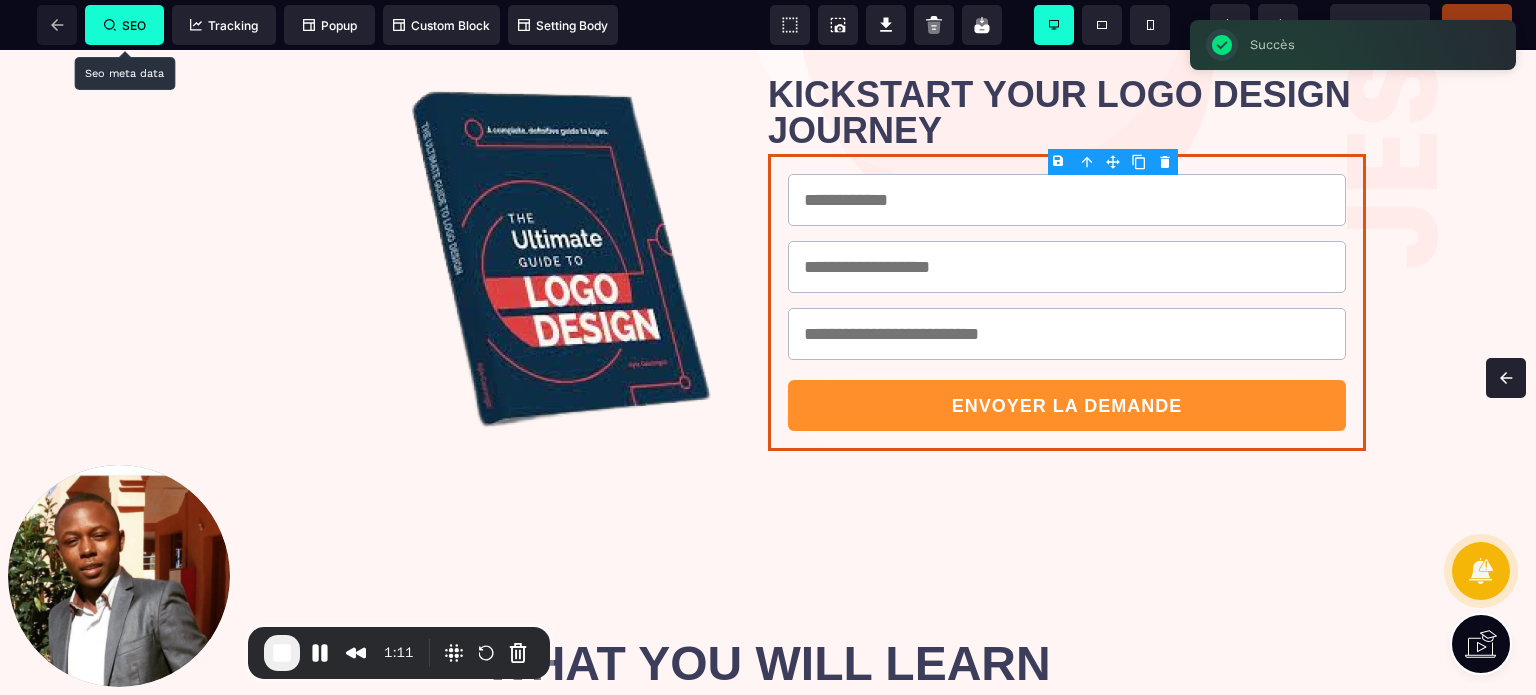 click on "SEO" at bounding box center [125, 25] 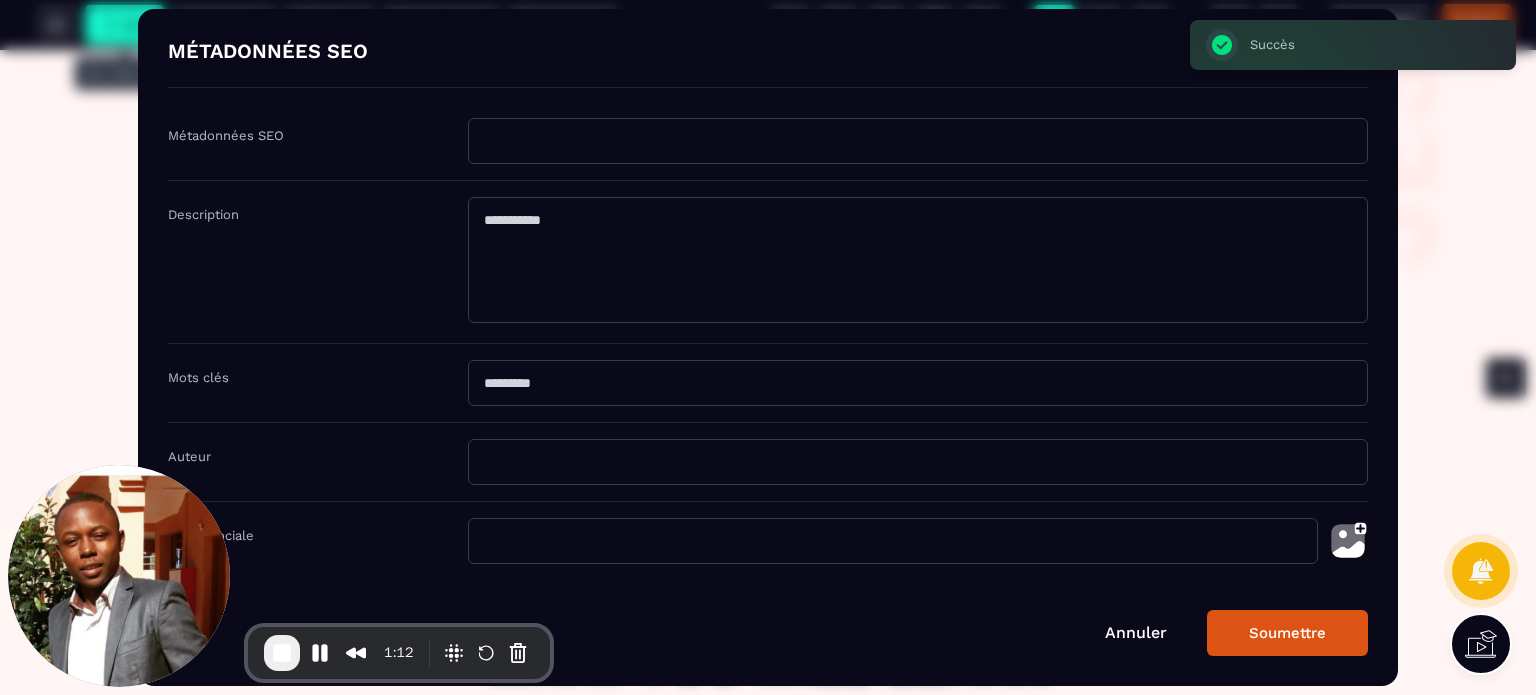 click at bounding box center (918, 141) 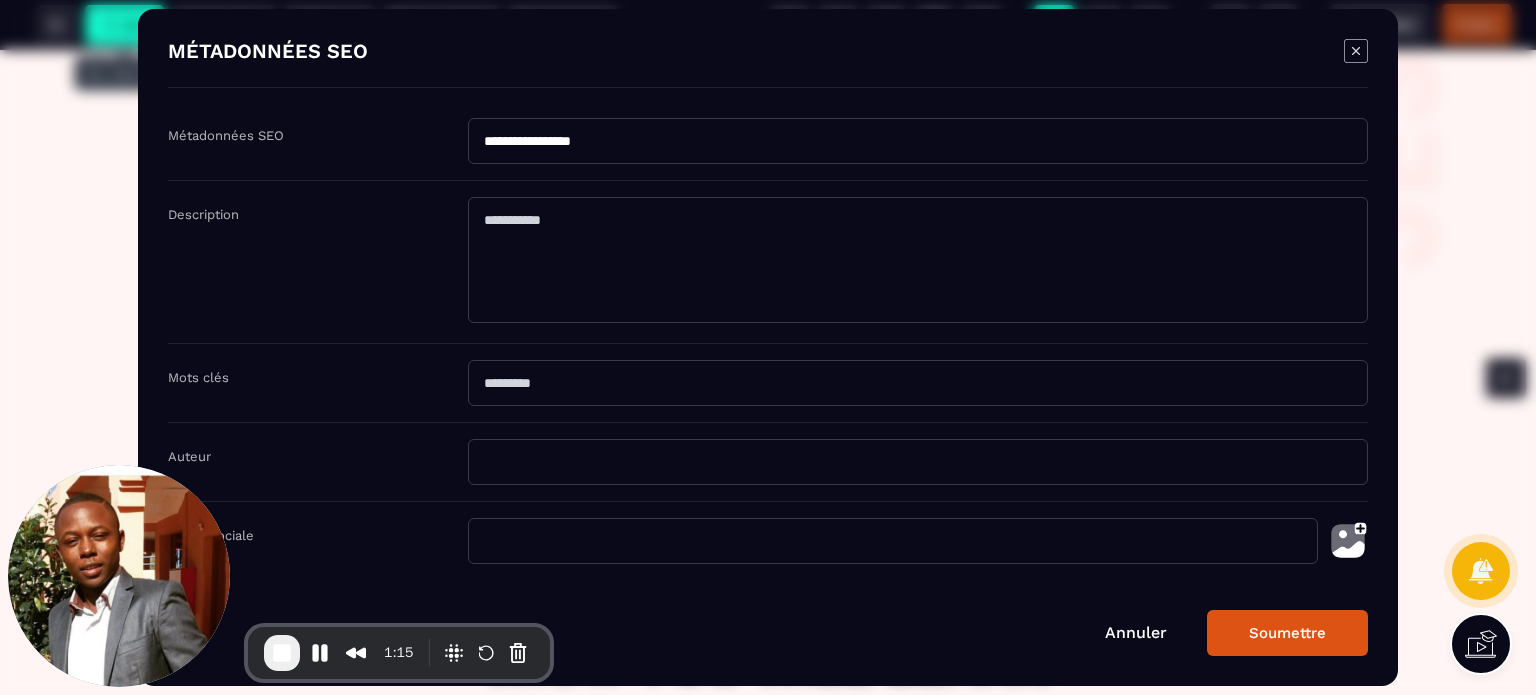 type on "**********" 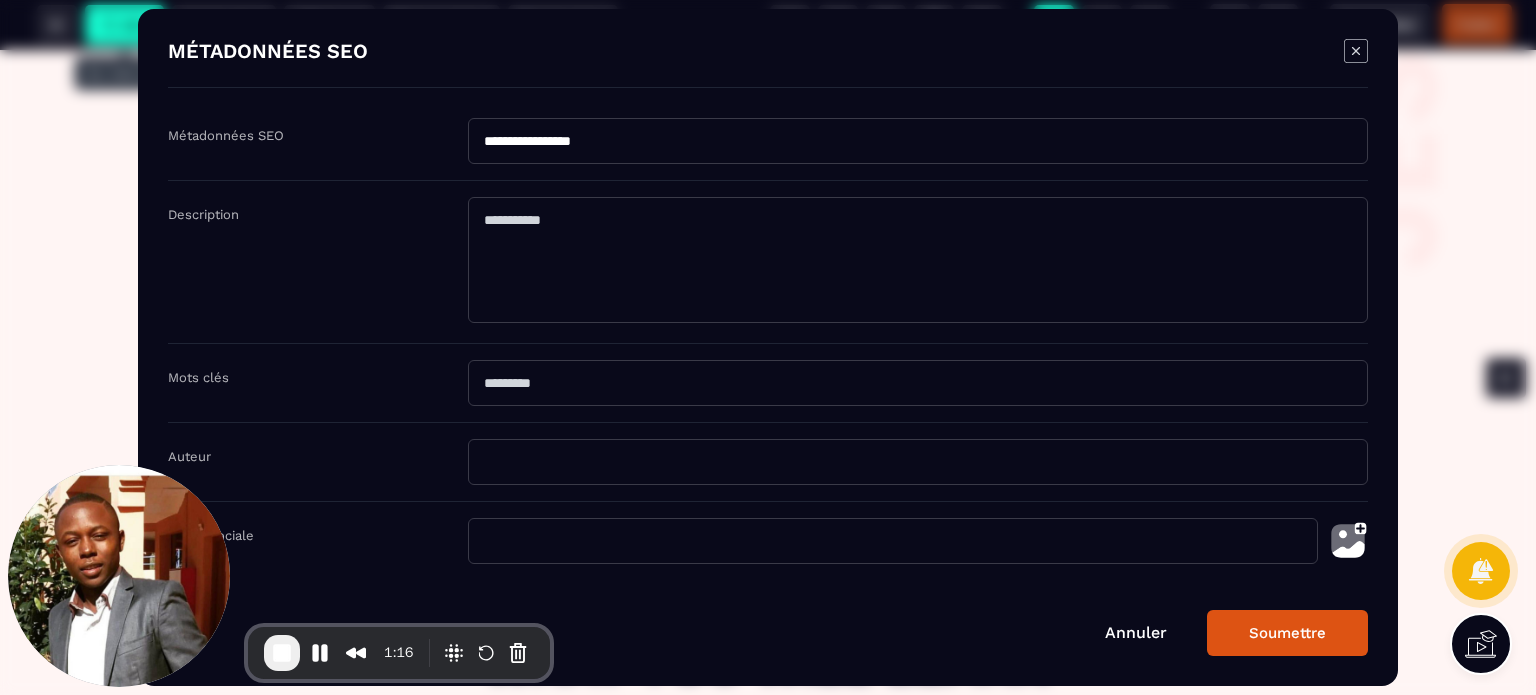 click 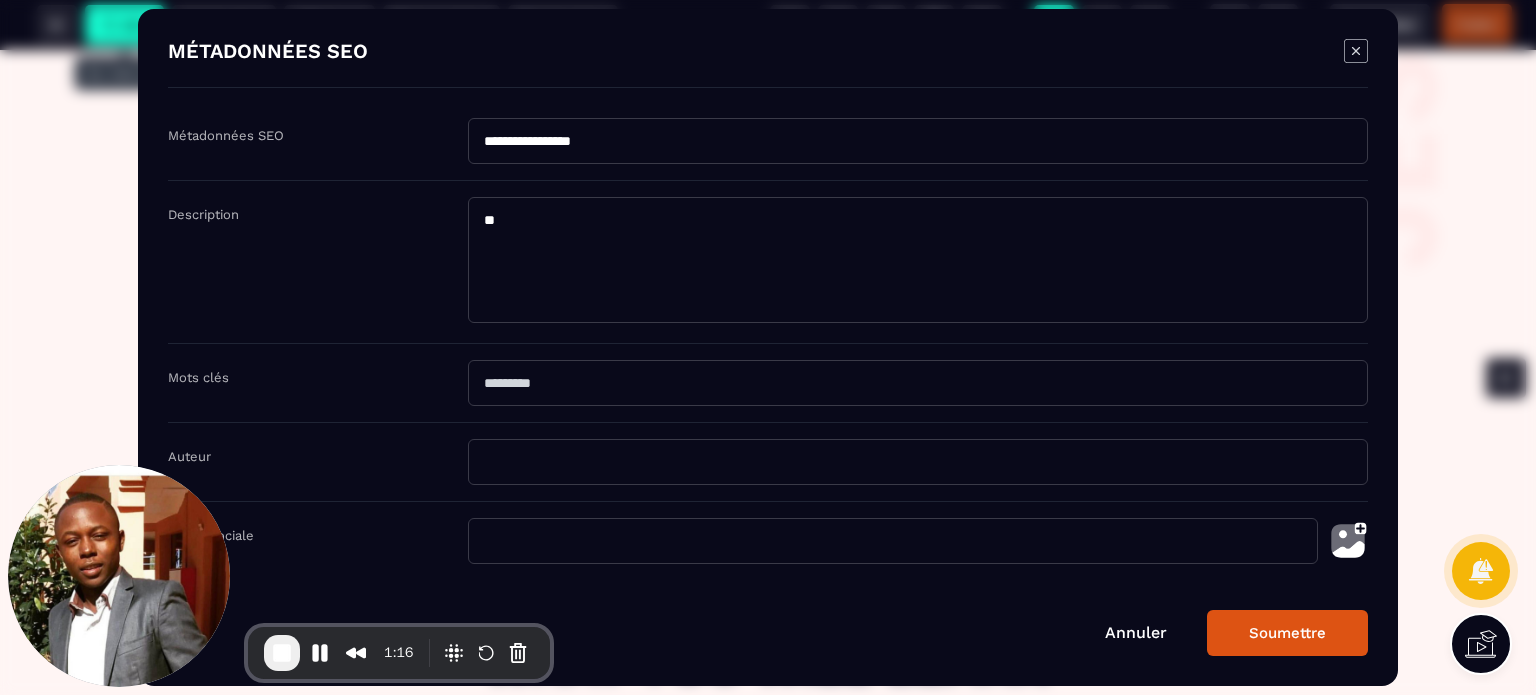 type on "*" 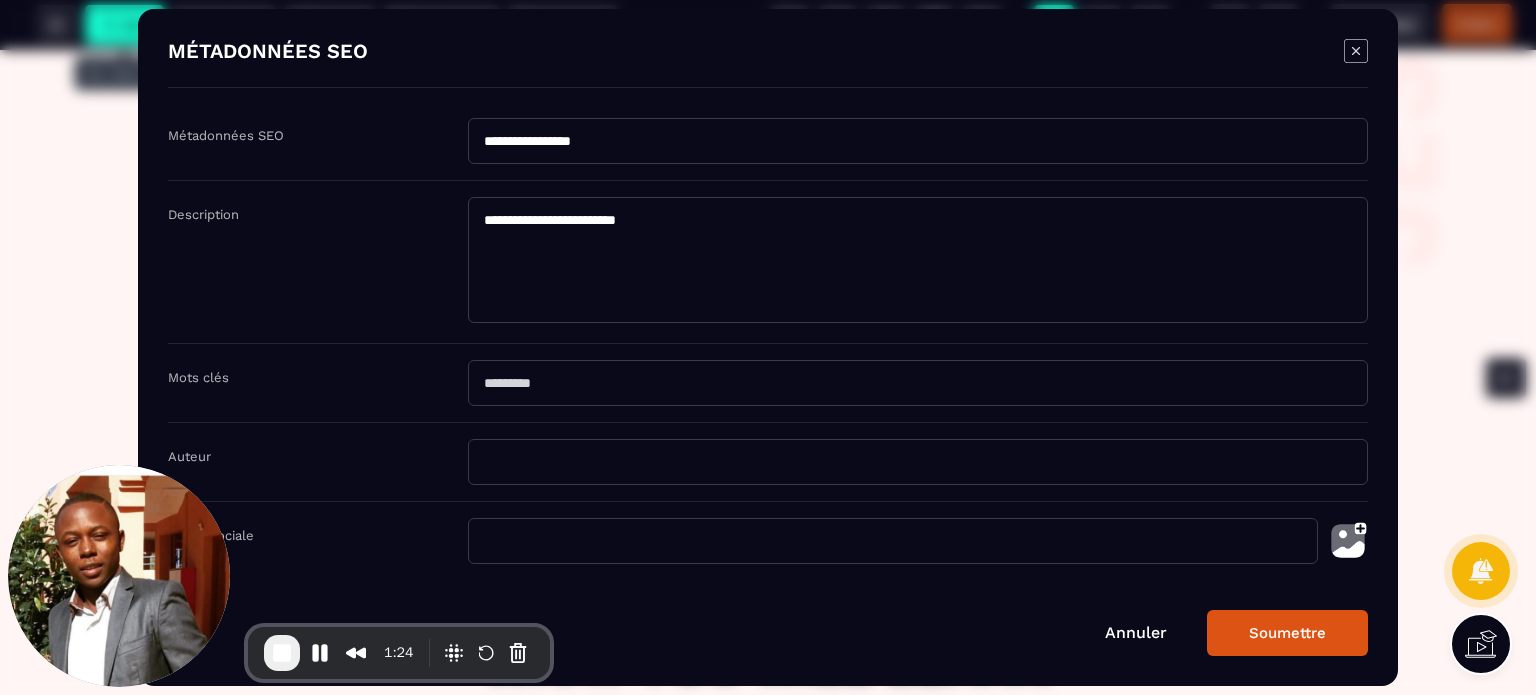 type on "**********" 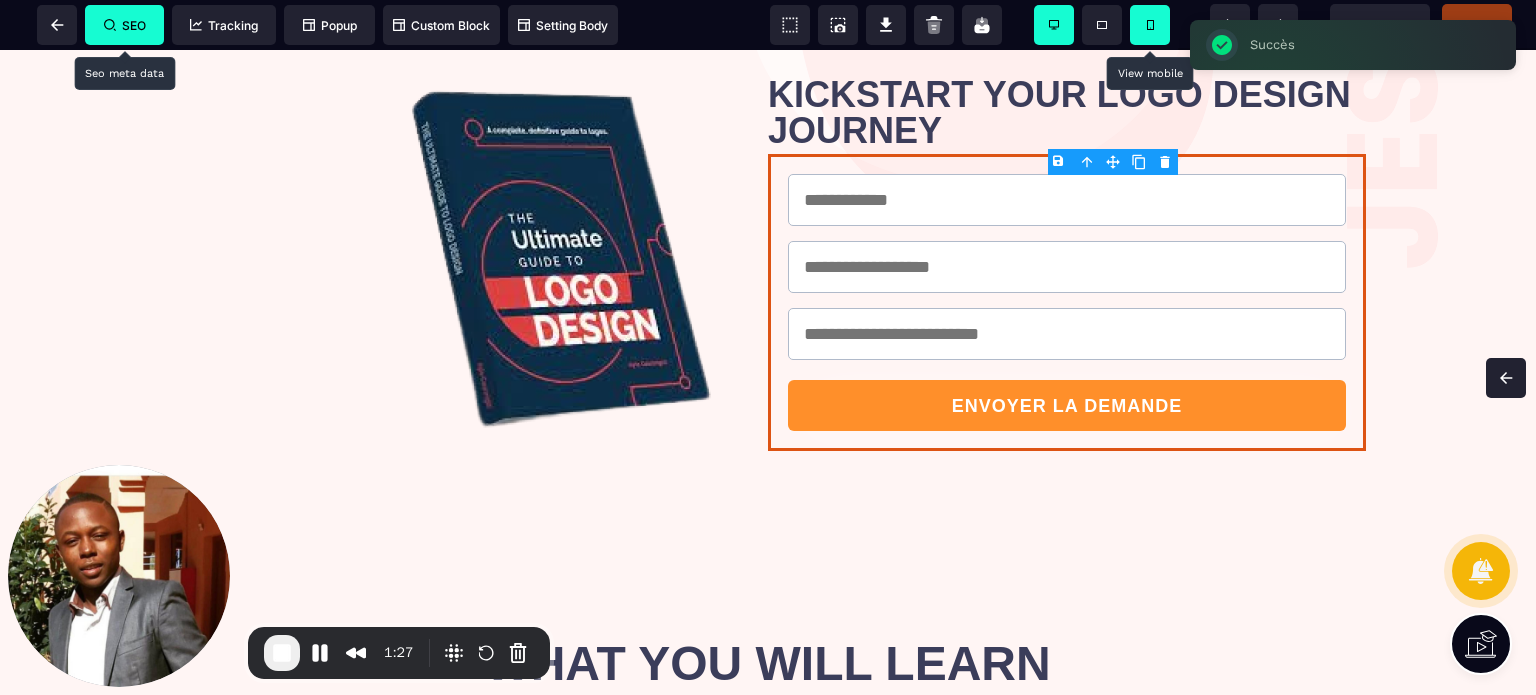 click at bounding box center (1150, 25) 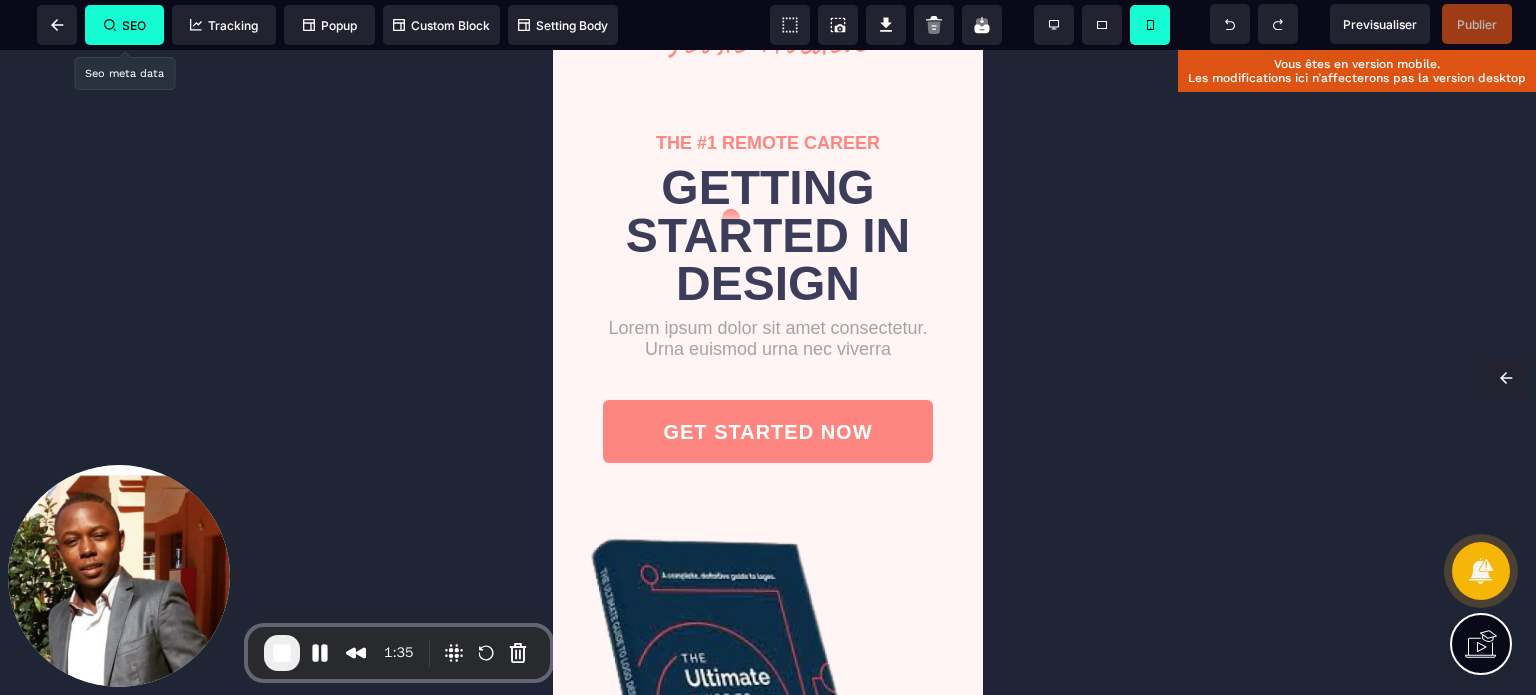 scroll, scrollTop: 0, scrollLeft: 0, axis: both 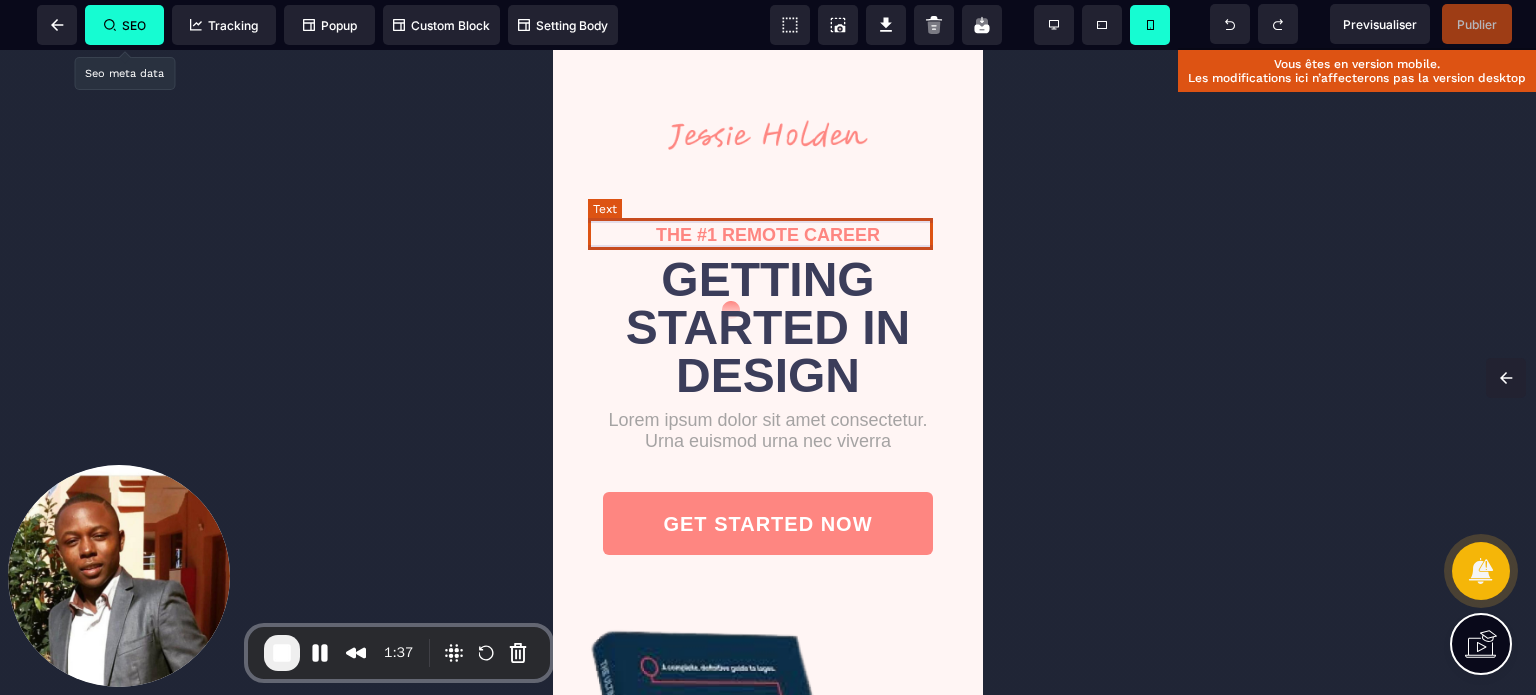click on "THE #1 REMOTE CAREER" at bounding box center (768, 235) 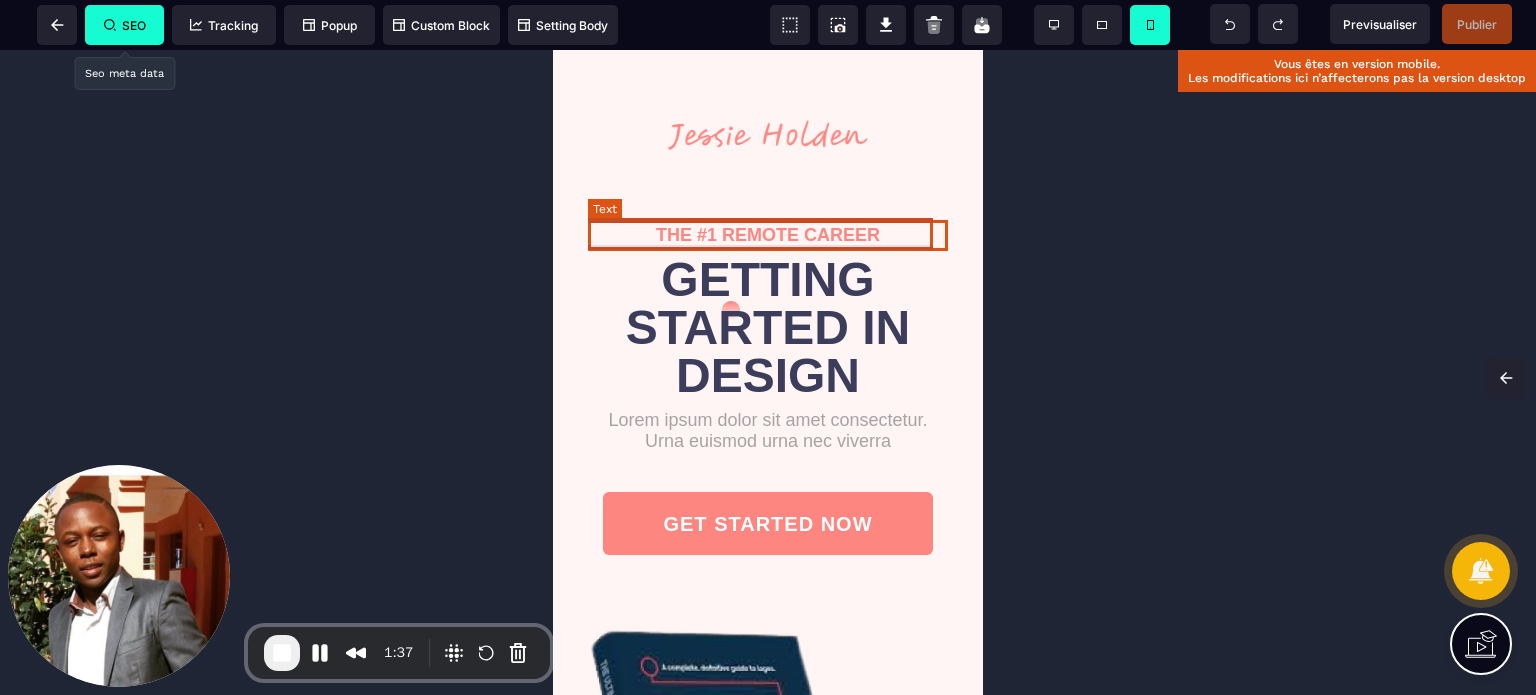 select on "***" 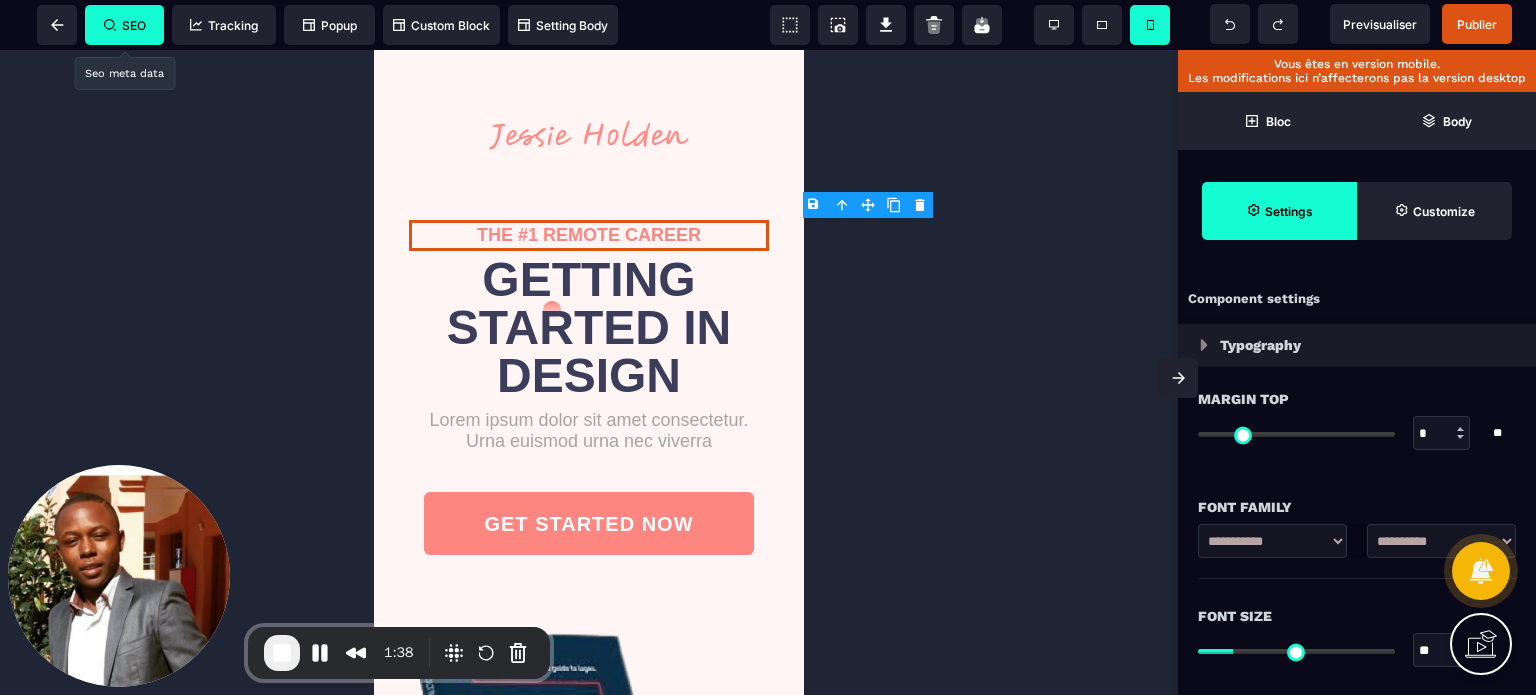 click on "B I U S
A *******
Text
SEO
Tracking
Popup" at bounding box center (768, 347) 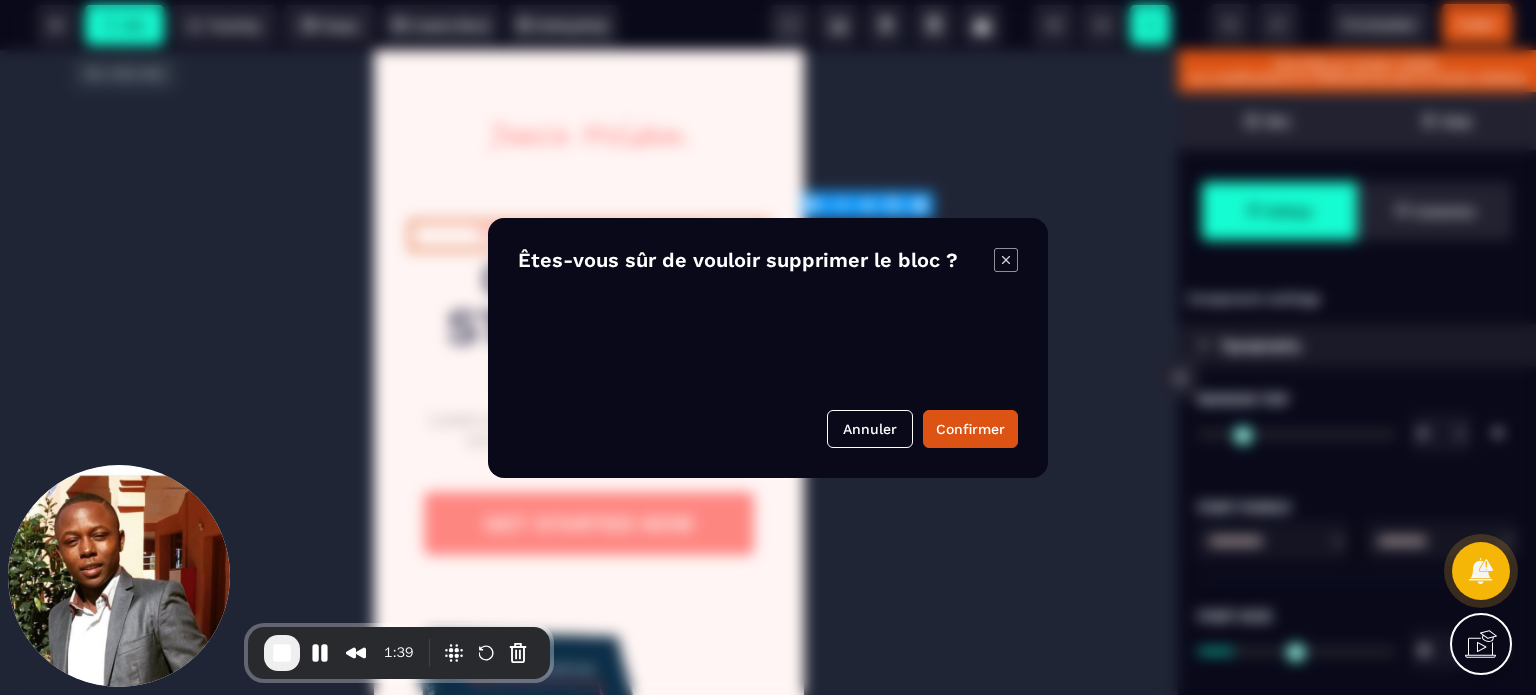 click on "Êtes-vous sûr de vouloir supprimer le bloc ? Annuler Confirmer" at bounding box center [768, 348] 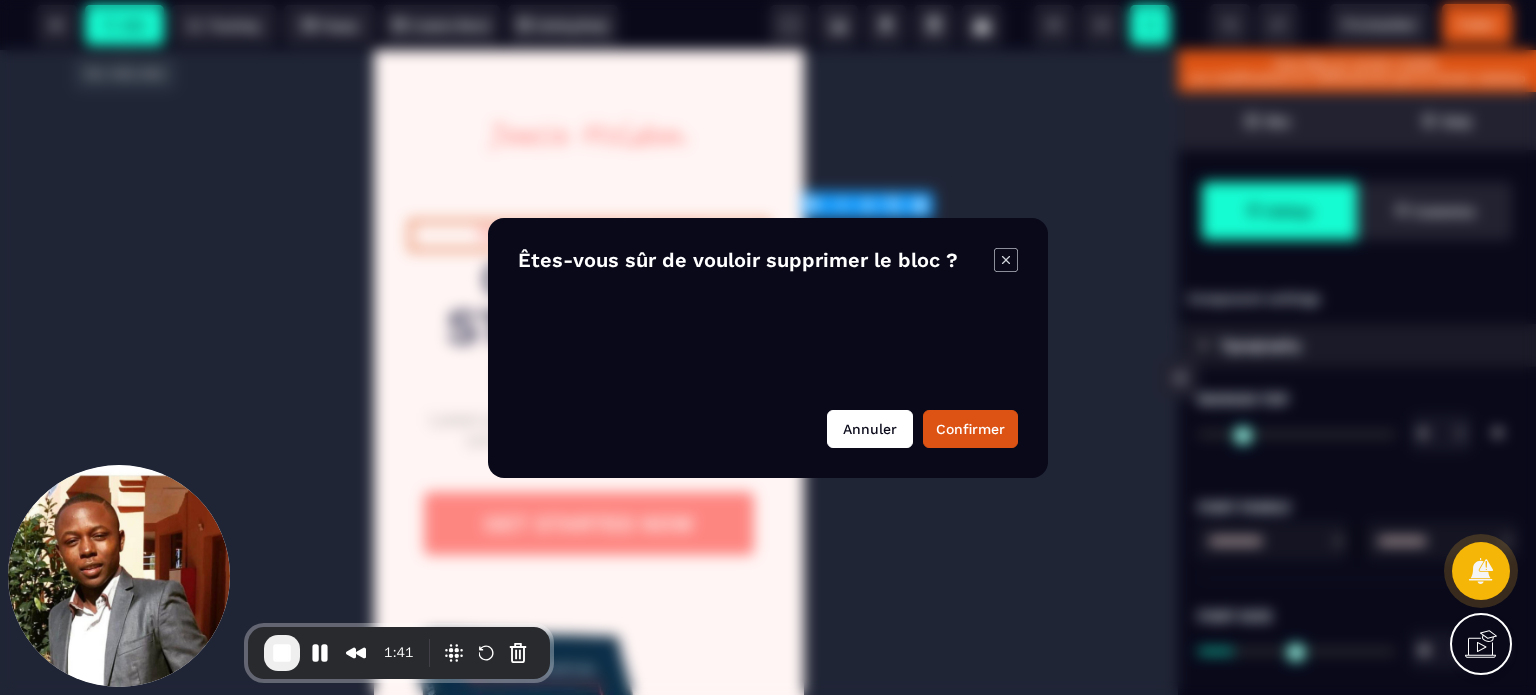 click on "Annuler" at bounding box center (870, 429) 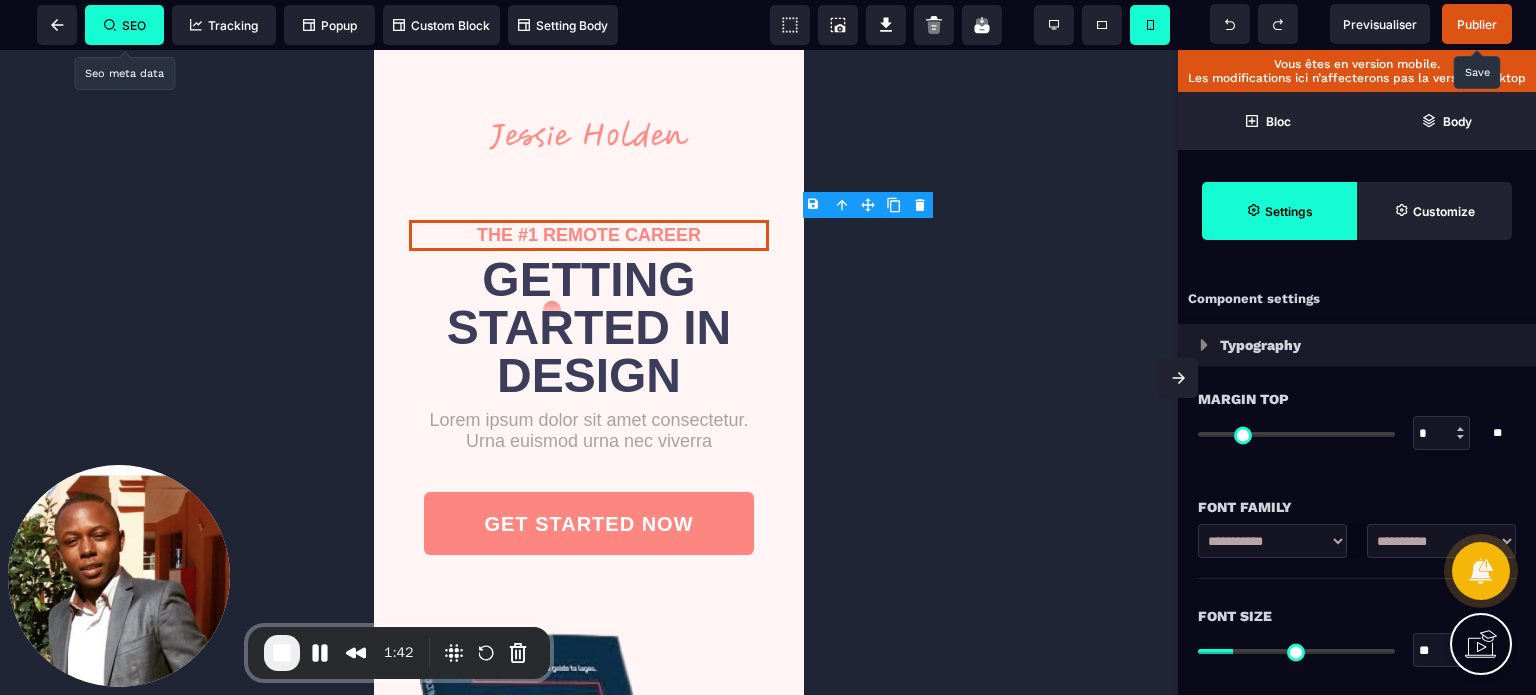 click on "Publier" at bounding box center [1477, 24] 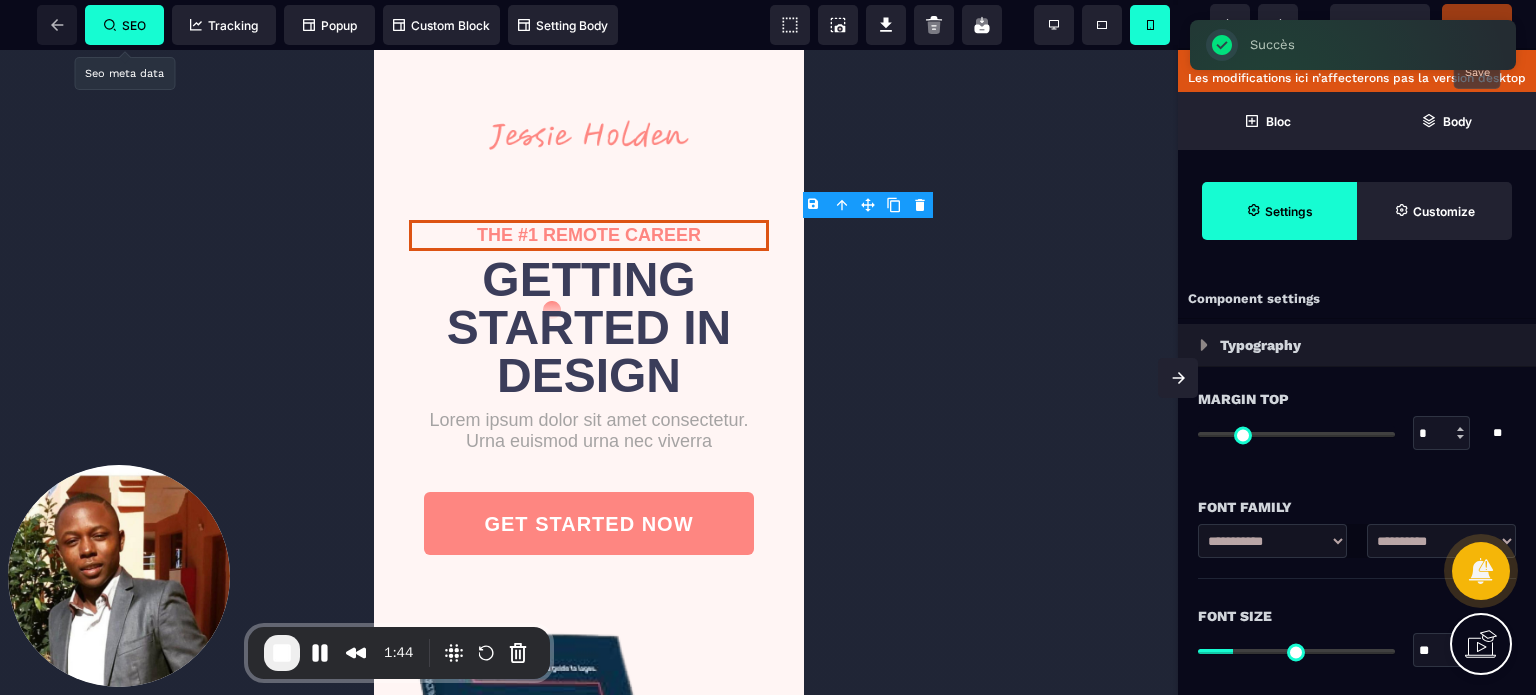 click on "SEO
Tracking
Popup
Custom Block
Setting Body" at bounding box center (315, 25) 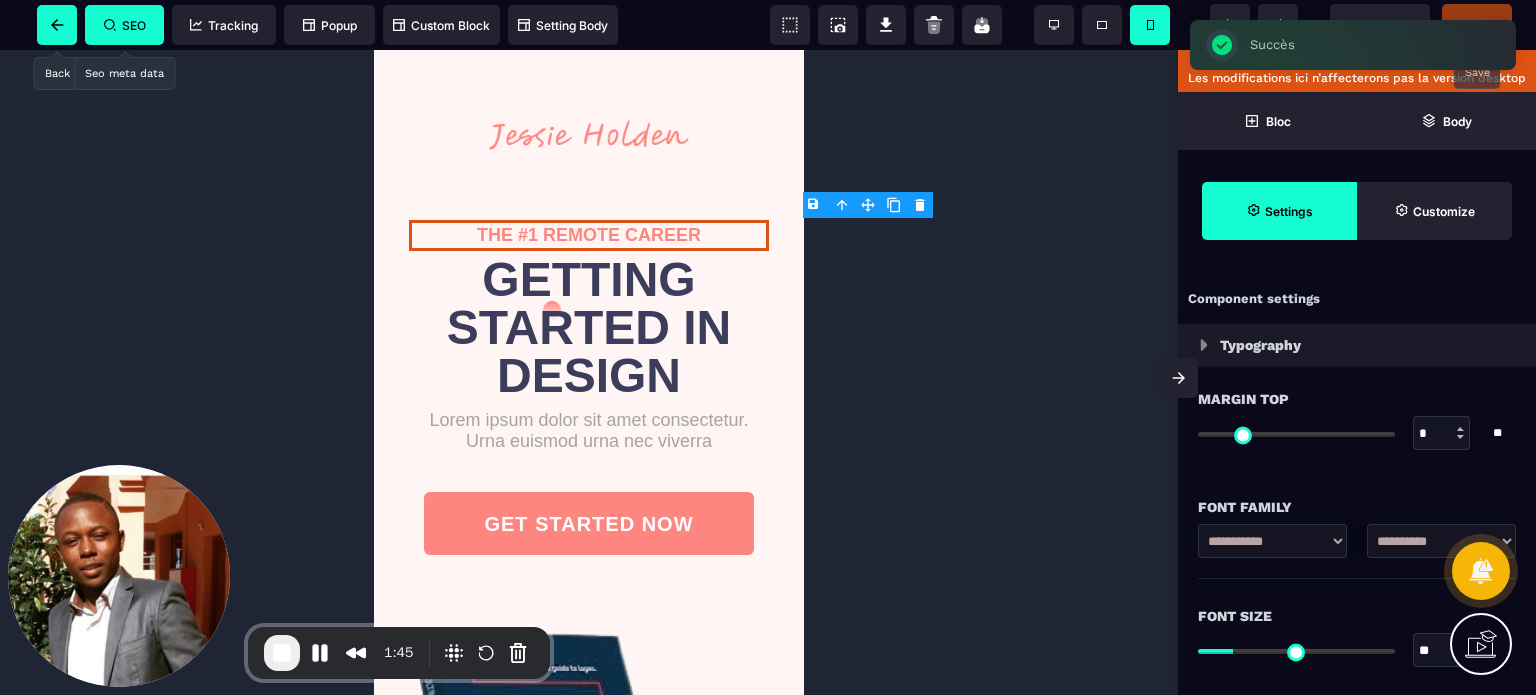 click 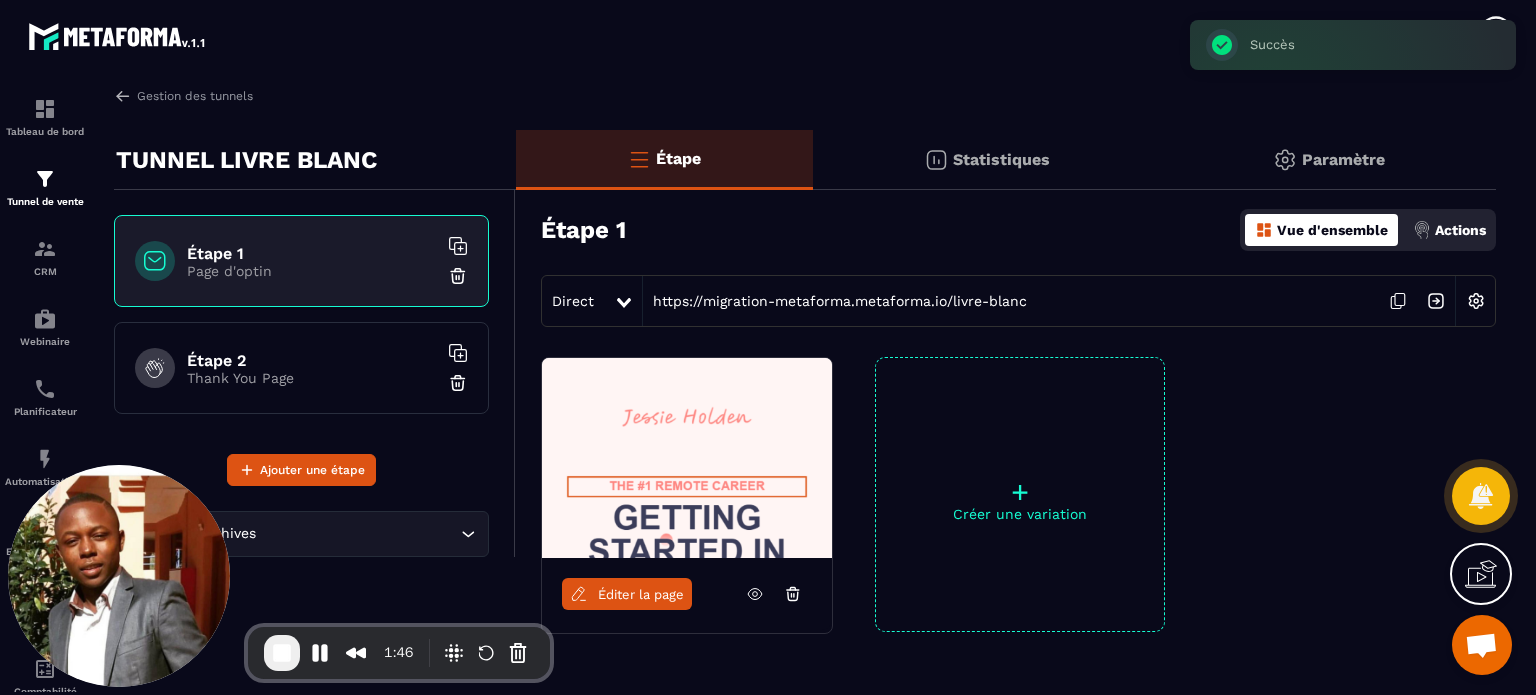 click on "Étape 2" at bounding box center (312, 360) 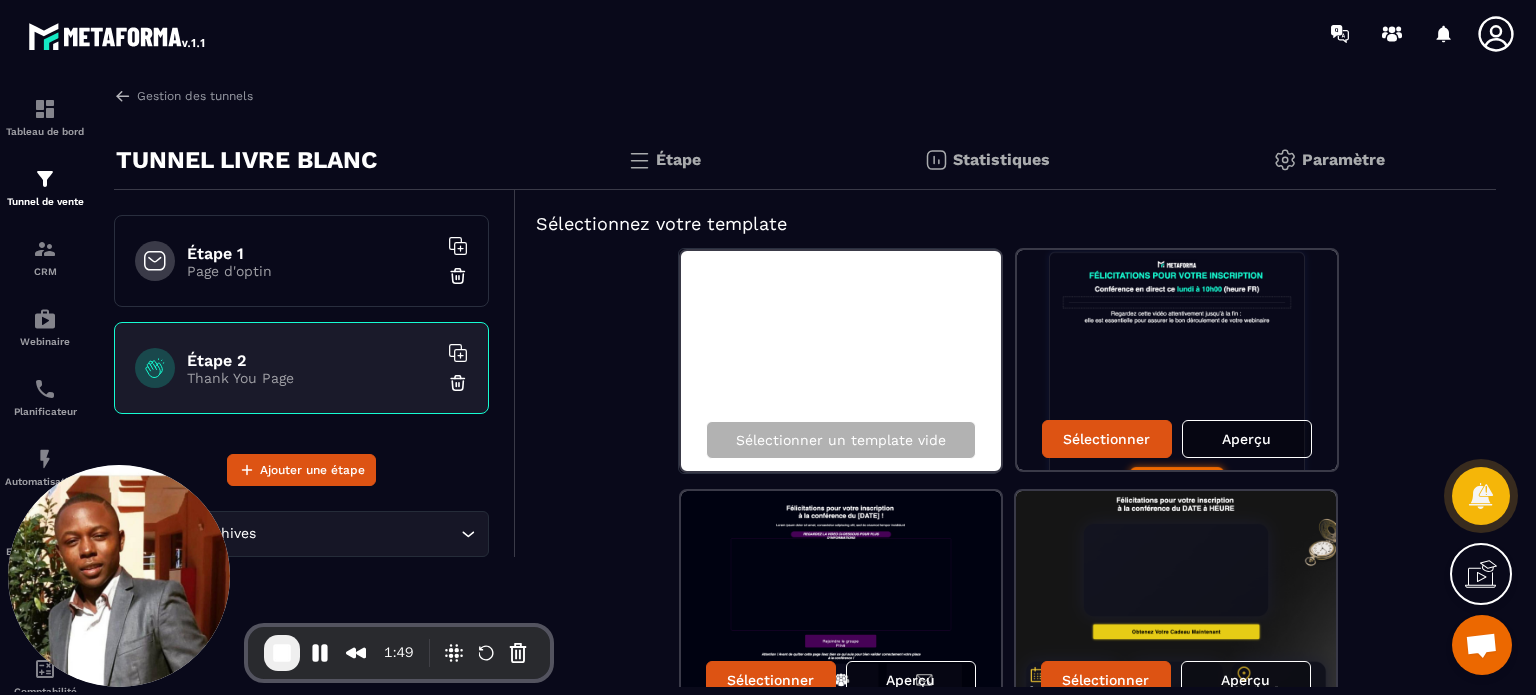 click on "Sélectionner un template vide Sélectionner Aperçu Sélectionner Aperçu Sélectionner Aperçu Sélectionner Aperçu Sélectionner Aperçu Sélectionner Aperçu Sélectionner Aperçu Sélectionner Aperçu Sélectionner Aperçu Sélectionner Aperçu Sélectionner Aperçu" at bounding box center (1006, 958) 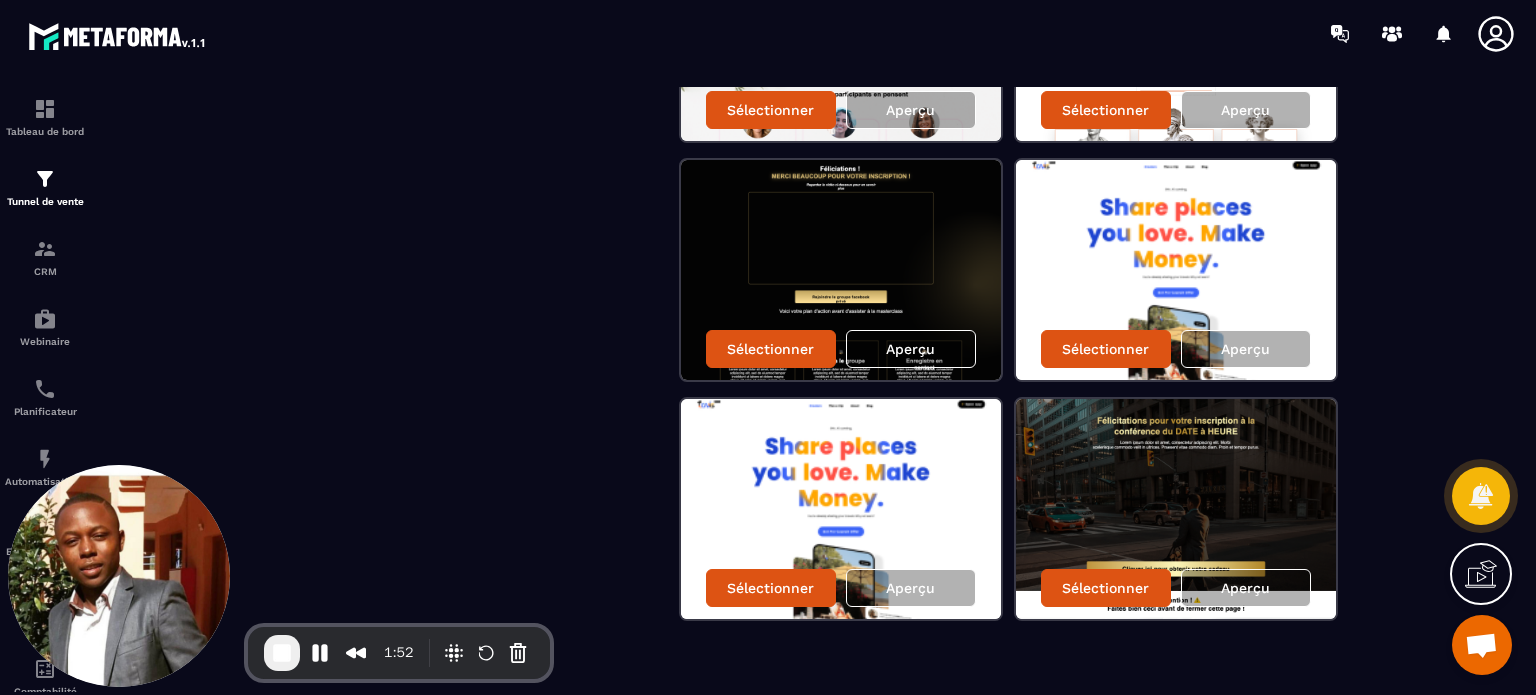 scroll, scrollTop: 1056, scrollLeft: 0, axis: vertical 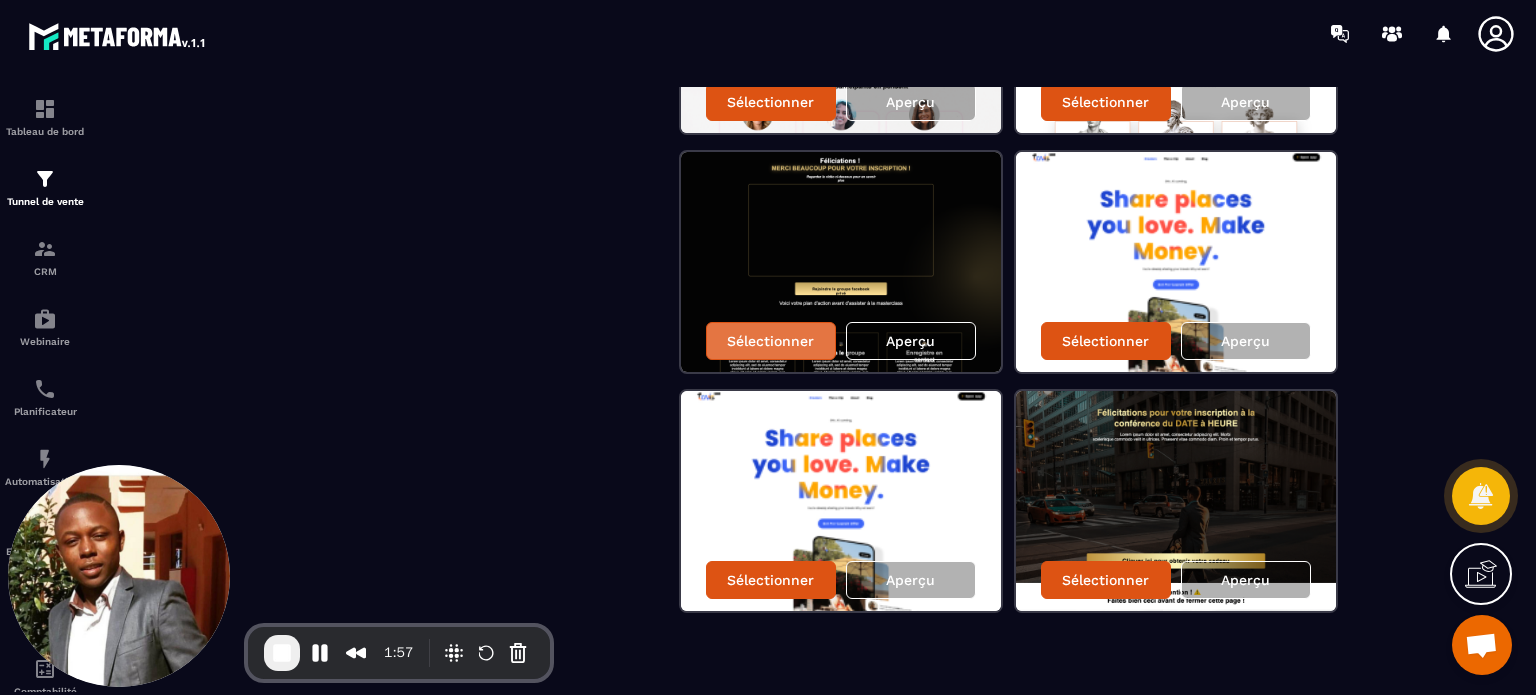 click on "Sélectionner" at bounding box center (771, 341) 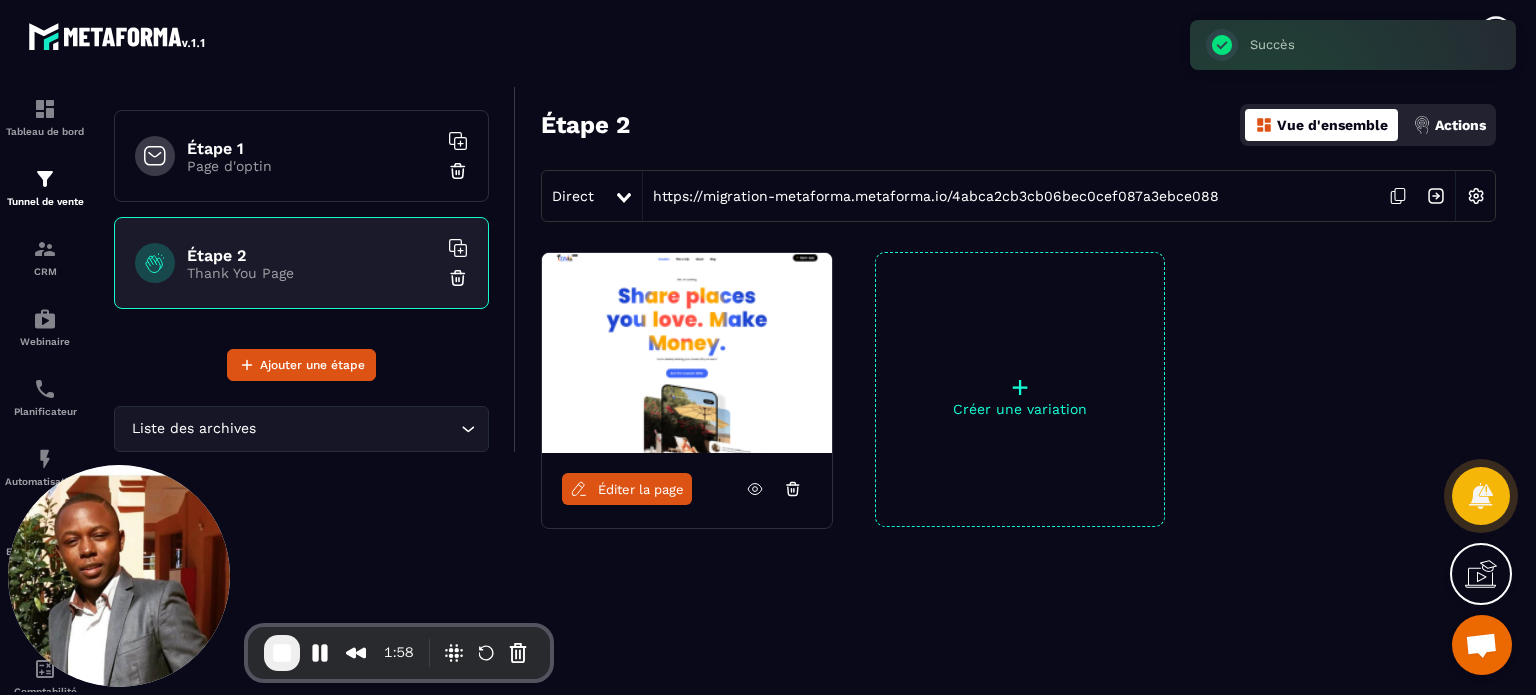 scroll, scrollTop: 104, scrollLeft: 0, axis: vertical 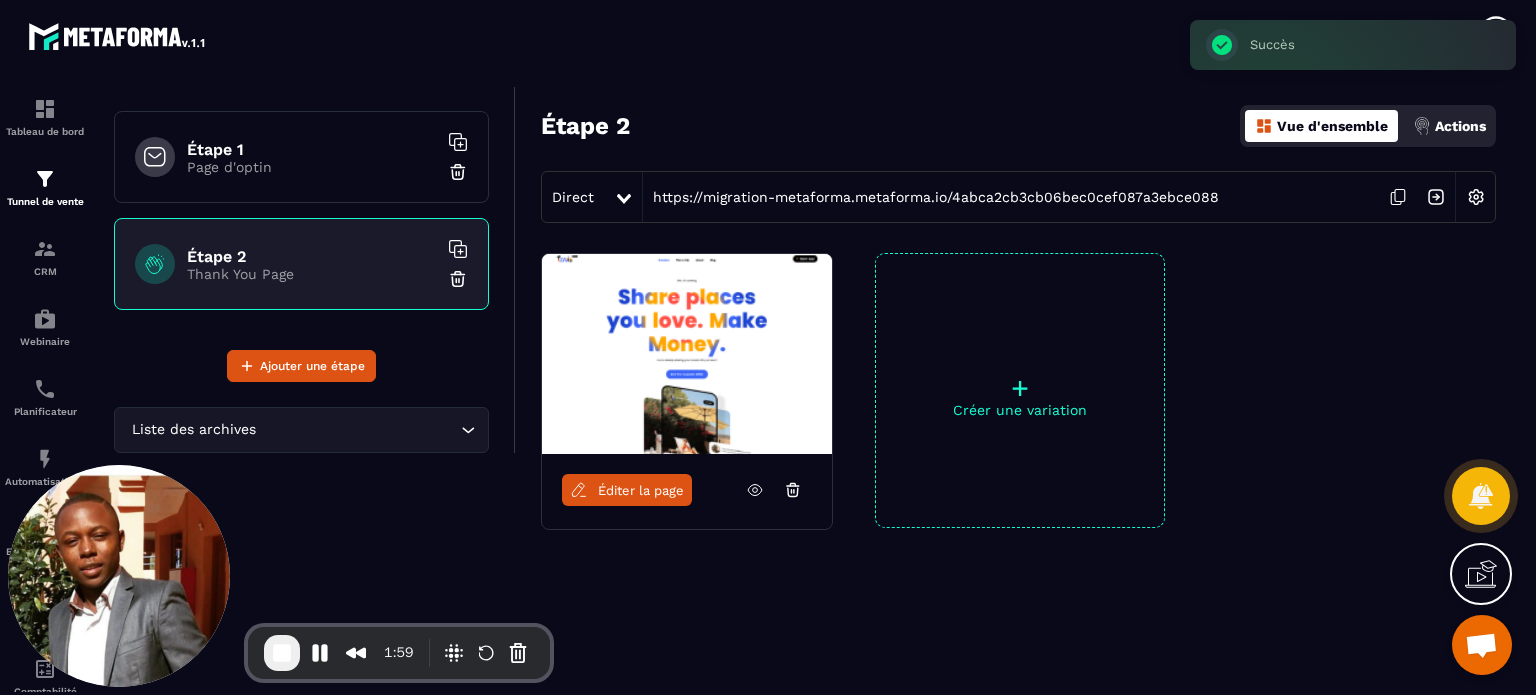 click on "Éditer la page" at bounding box center [641, 490] 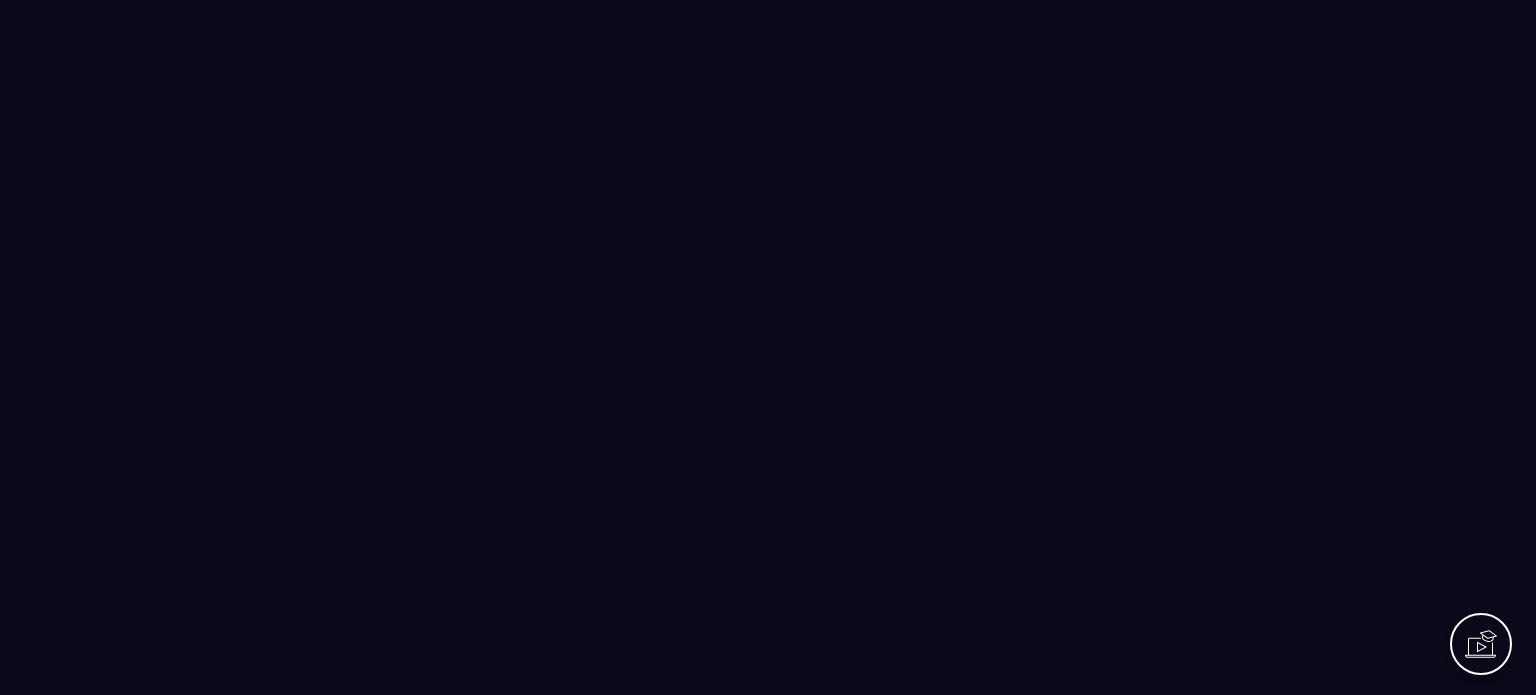 scroll, scrollTop: 0, scrollLeft: 0, axis: both 